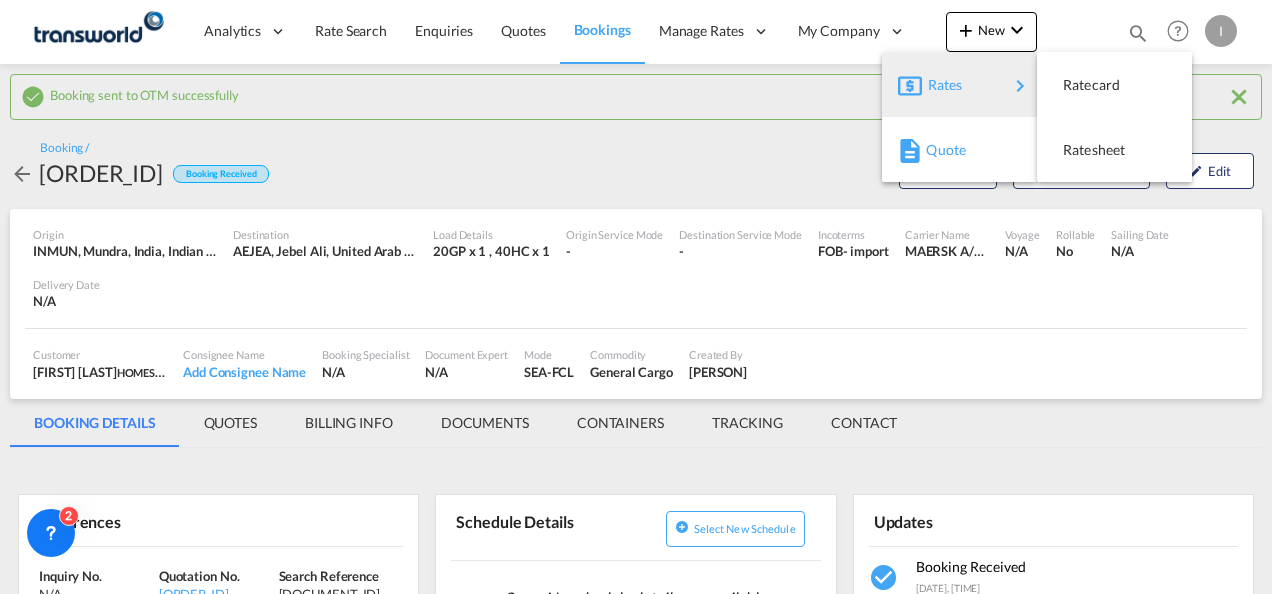 scroll, scrollTop: 0, scrollLeft: 0, axis: both 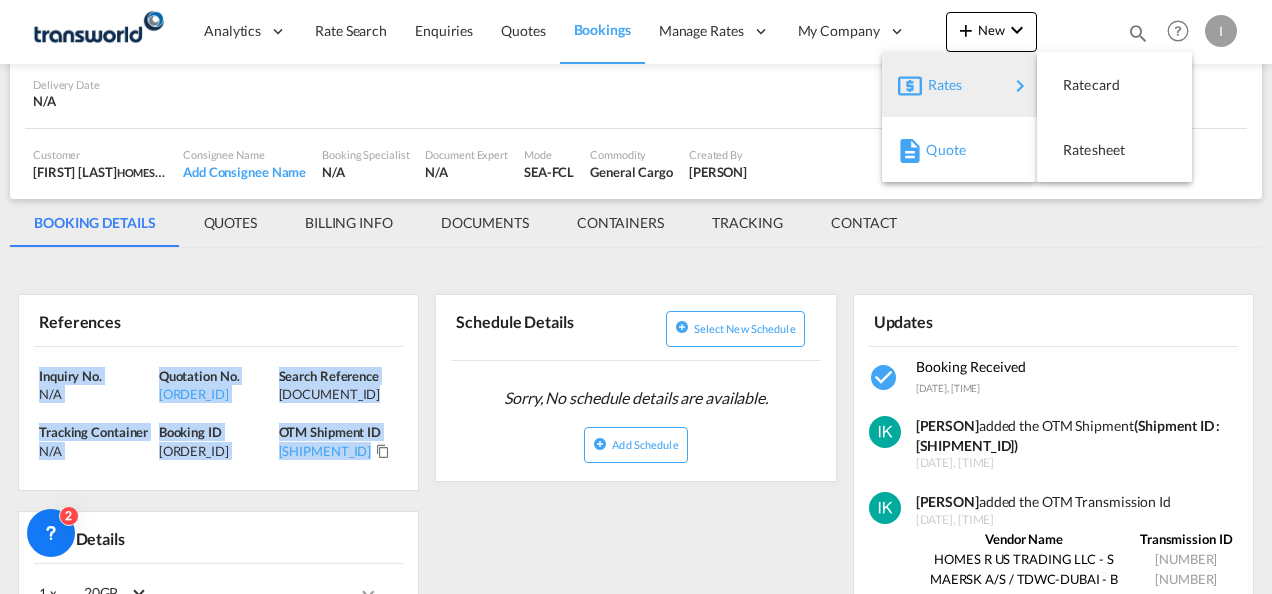 click on "Quote" at bounding box center [937, 150] 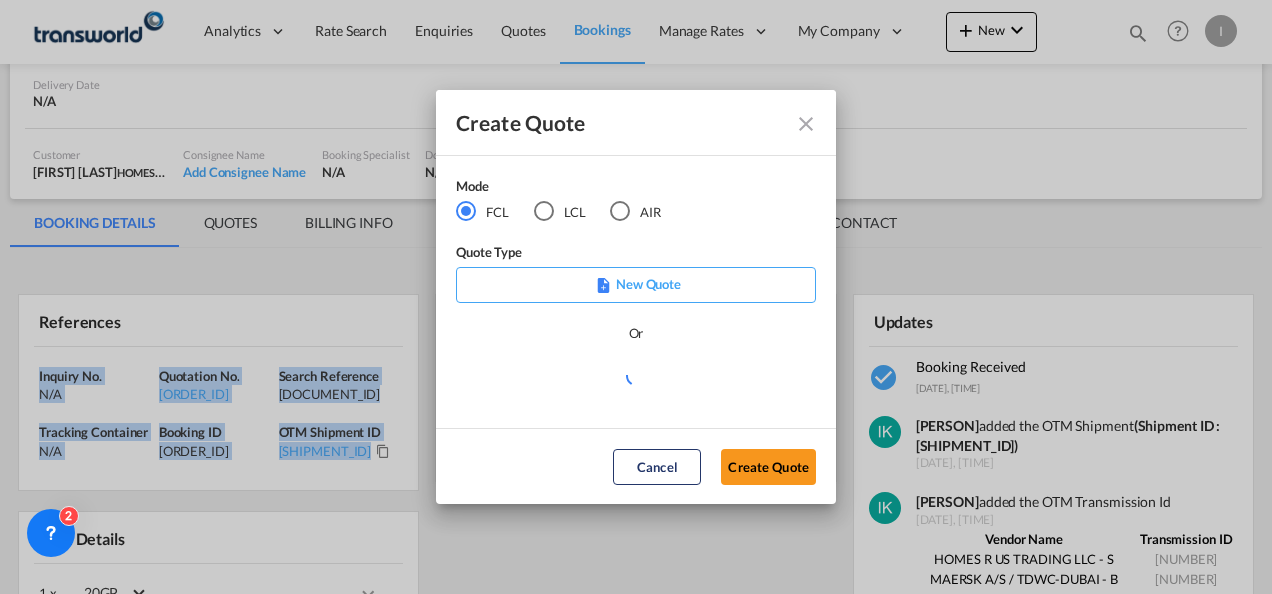 click at bounding box center (620, 211) 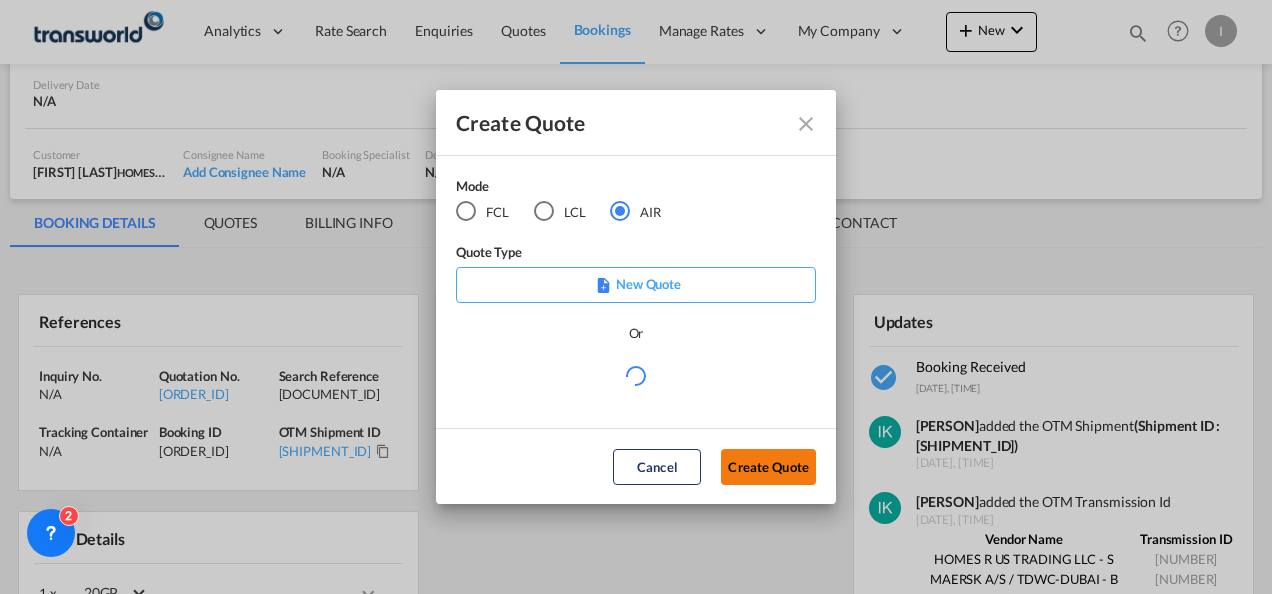 click on "Create Quote" 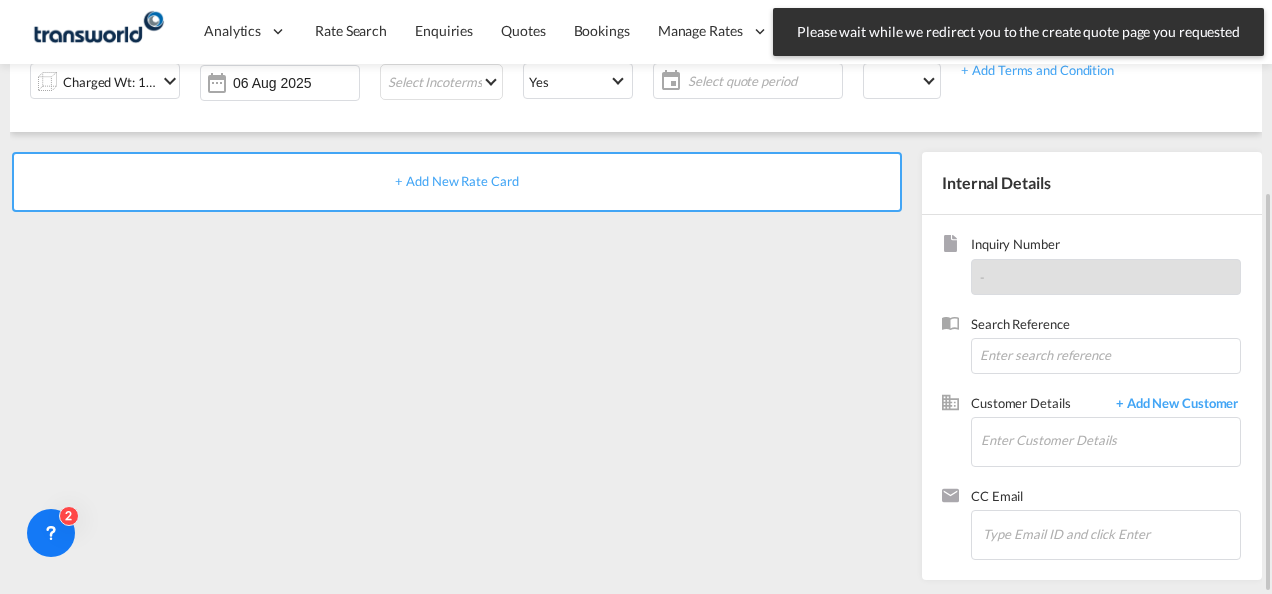 scroll, scrollTop: 0, scrollLeft: 0, axis: both 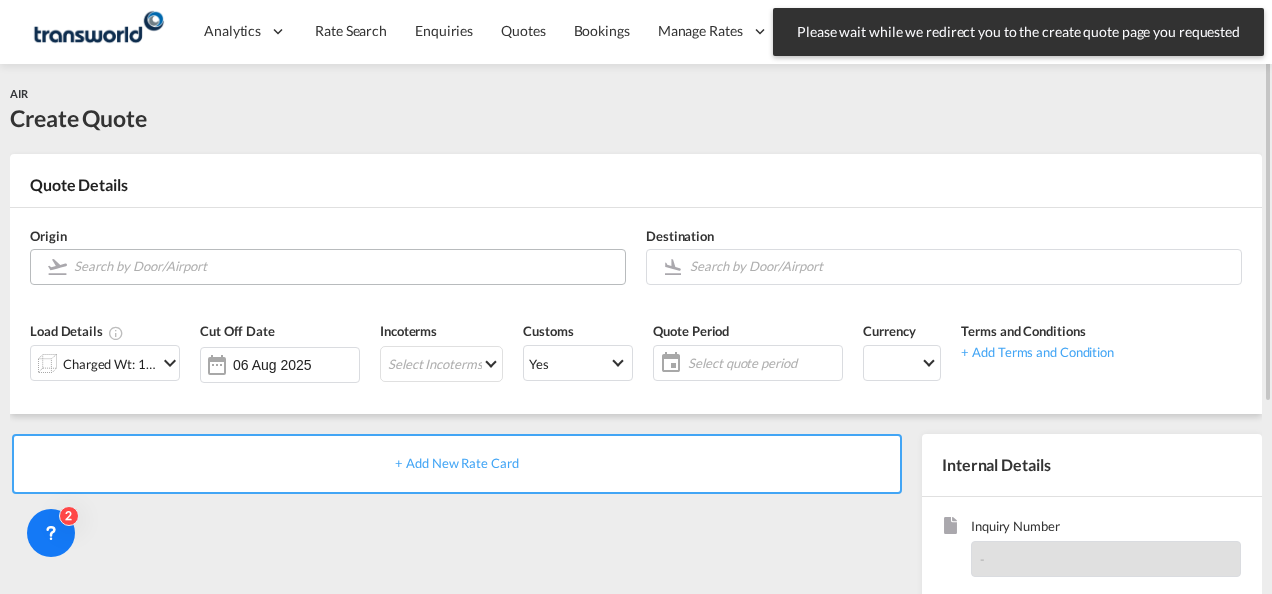 click at bounding box center [344, 266] 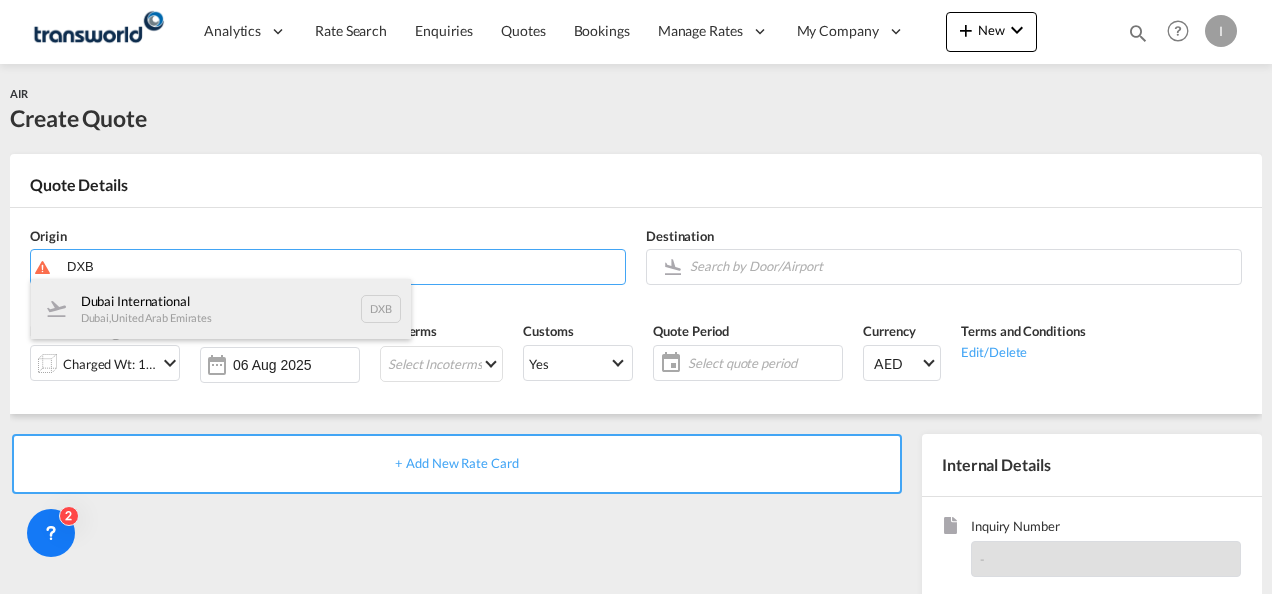 click on "[CITY] International [CITY] ,  [COUNTRY]
DXB" at bounding box center [221, 309] 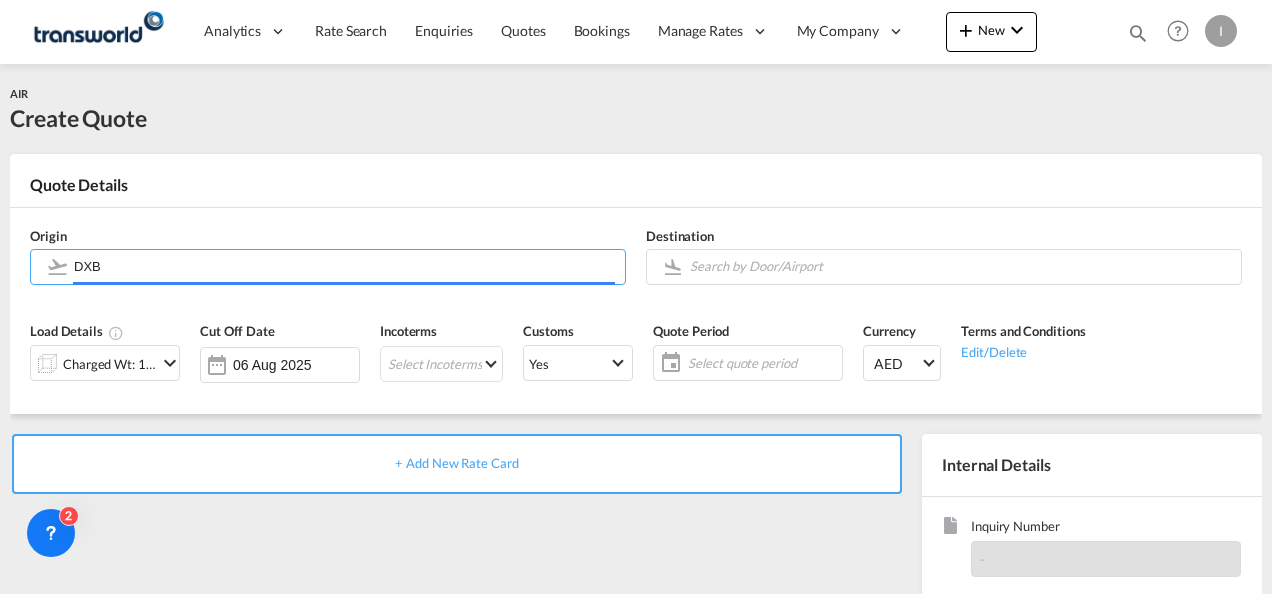 type on "[CITY] International, [CITY], DXB" 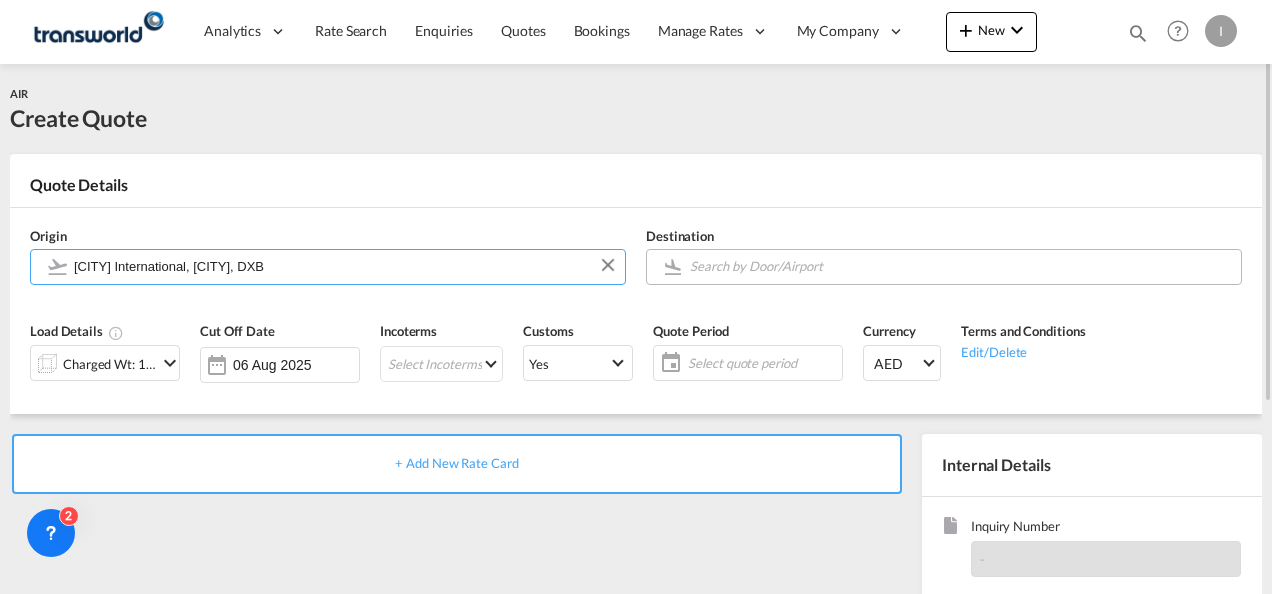click at bounding box center (960, 266) 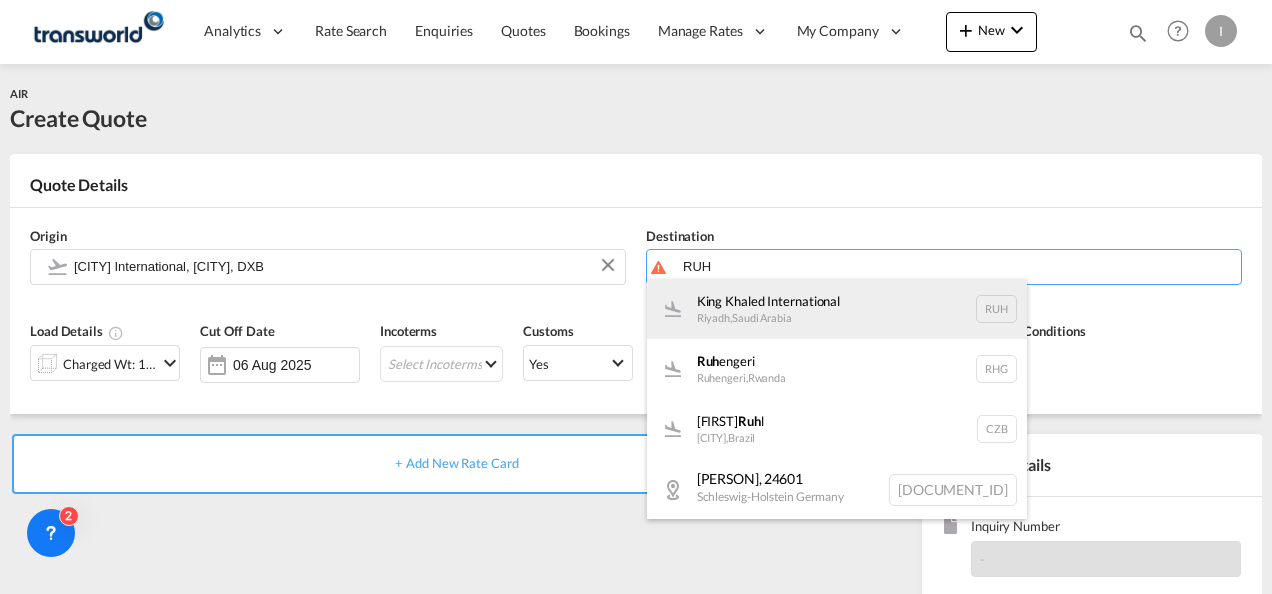 click on "King Khaled International
[CITY] ,  [COUNTRY]
RUH" at bounding box center (837, 309) 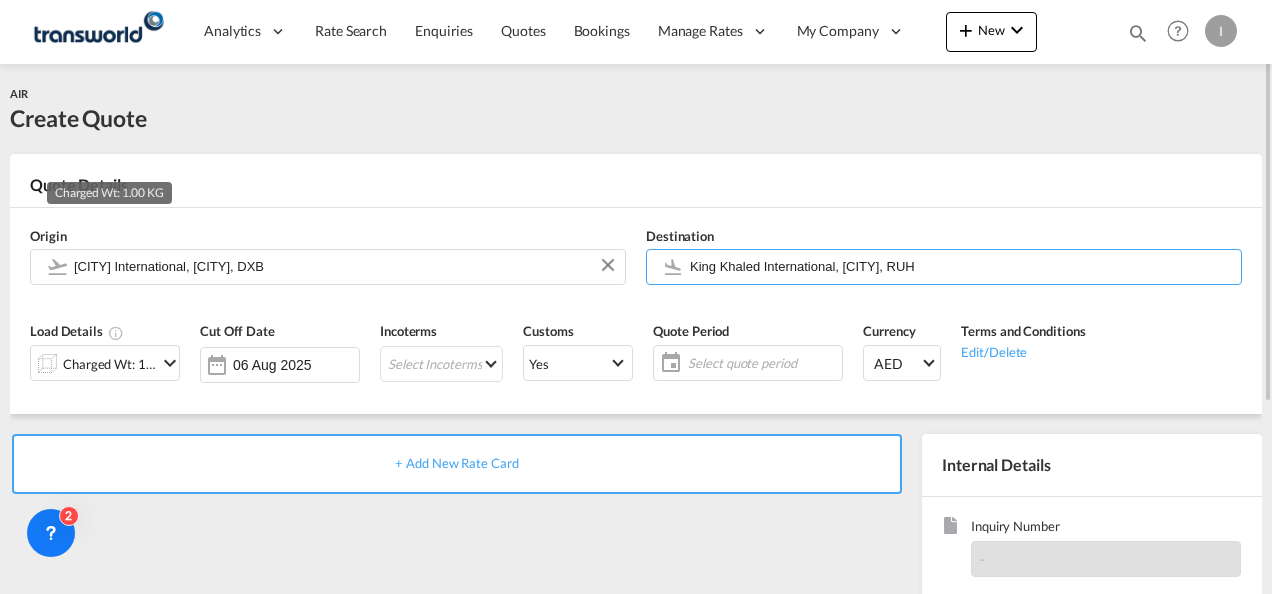 click on "Charged Wt: 1.00 KG" at bounding box center (110, 364) 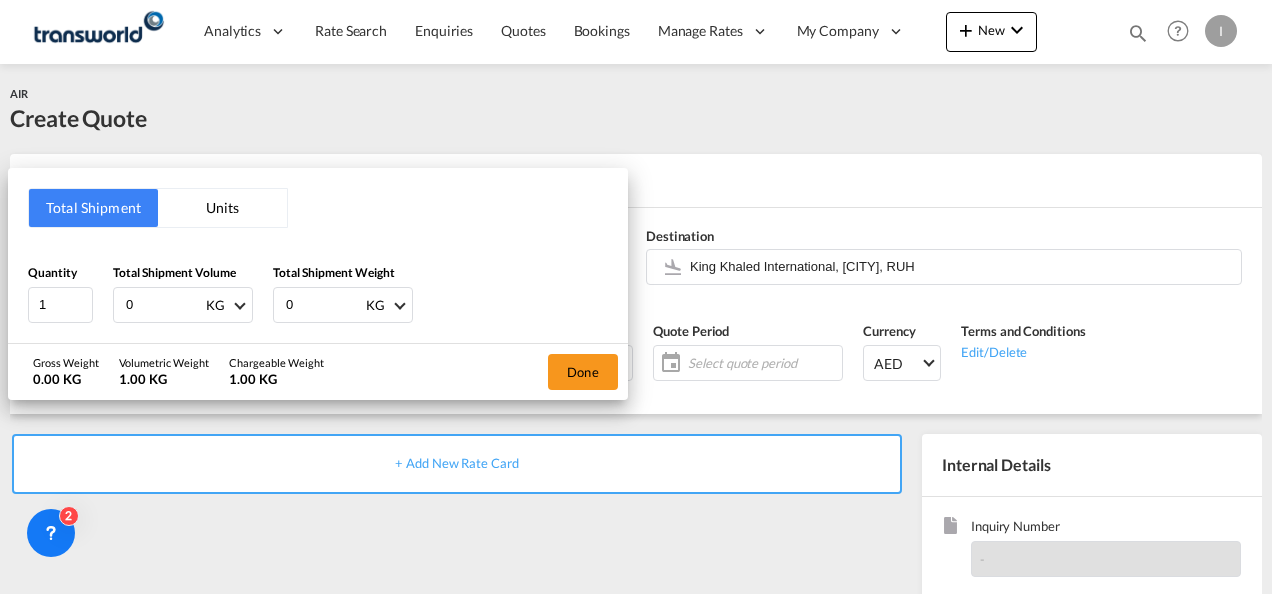 drag, startPoint x: 144, startPoint y: 307, endPoint x: 104, endPoint y: 306, distance: 40.012497 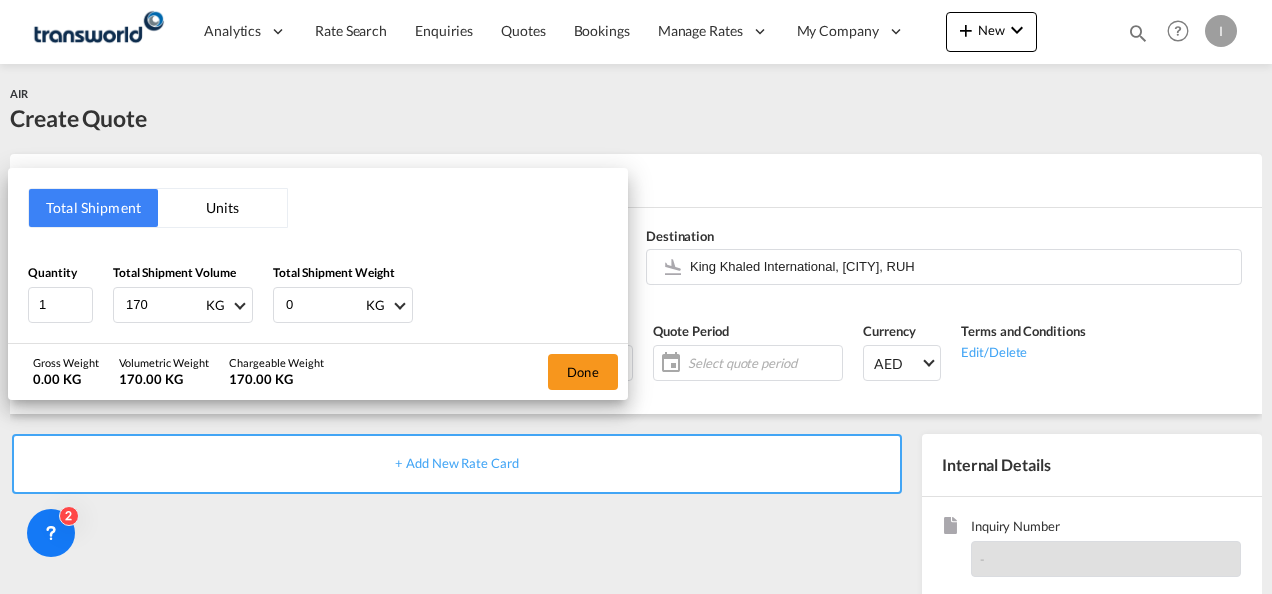 type on "170" 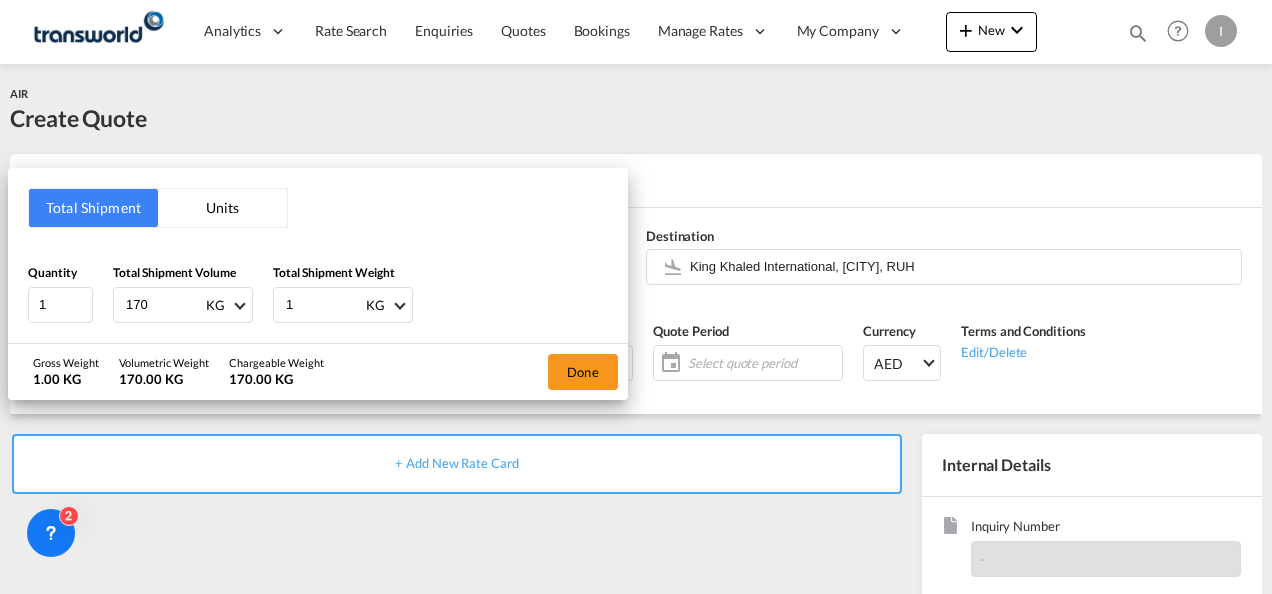 type on "17" 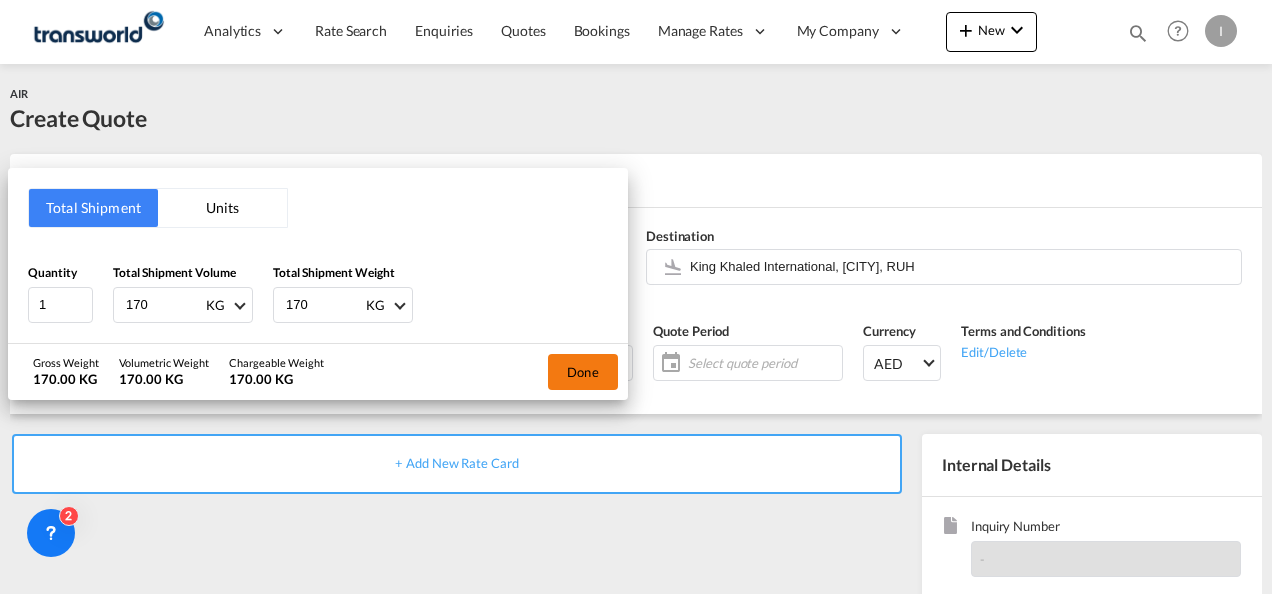 type on "170" 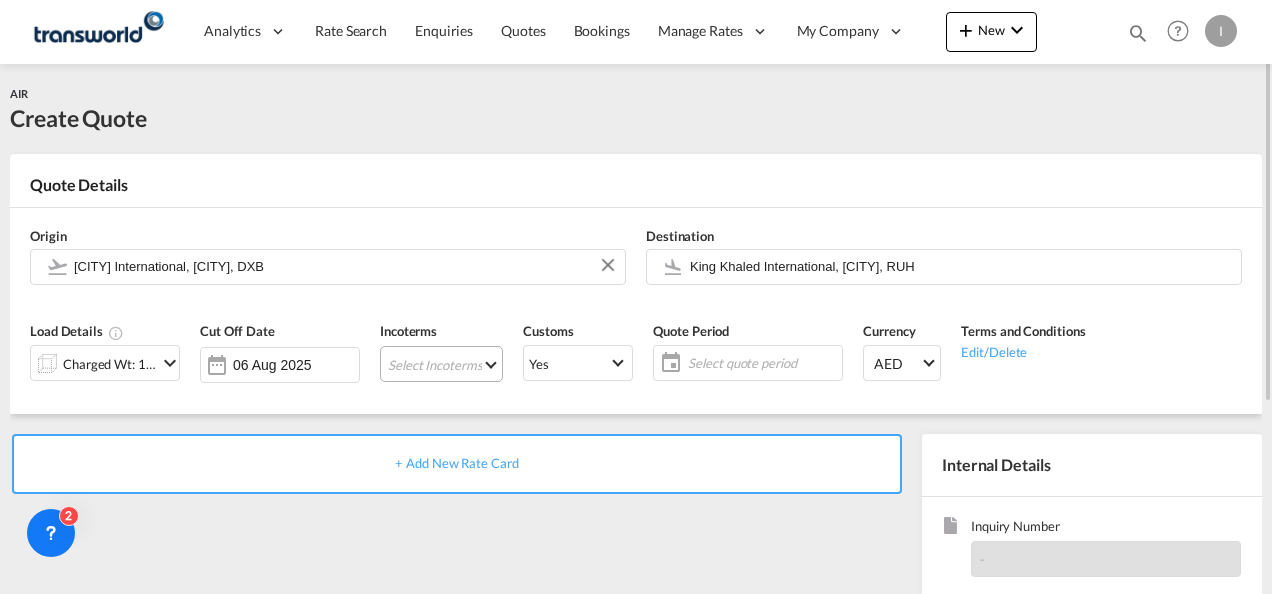 click on "Select Incoterms
CFR - export
Cost and Freight DDP - export
Delivery Duty Paid CIP - import
Carriage and Insurance Paid to CPT - import
Carrier Paid to EXW - export
Ex Works FAS - export
Free Alongside Ship CFR - import
Cost and Freight CIF - export
Cost,Insurance and Freight FCA - import
Free Carrier CIP - export
Carriage and Insurance Paid to DAP - export
Delivered at Place FCA - export
Free Carrier DAP - import
Delivered at Place DPU - export
Delivery at Place Unloaded CPT - export
Carrier Paid to CIF - import
Cost,Insurance and Freight DPU - import
Delivery at Place Unloaded EXW - import
Ex Works FOB - import
Free on Board FAS - import
Free Alongside Ship FOB - export
Free on Board" at bounding box center [441, 364] 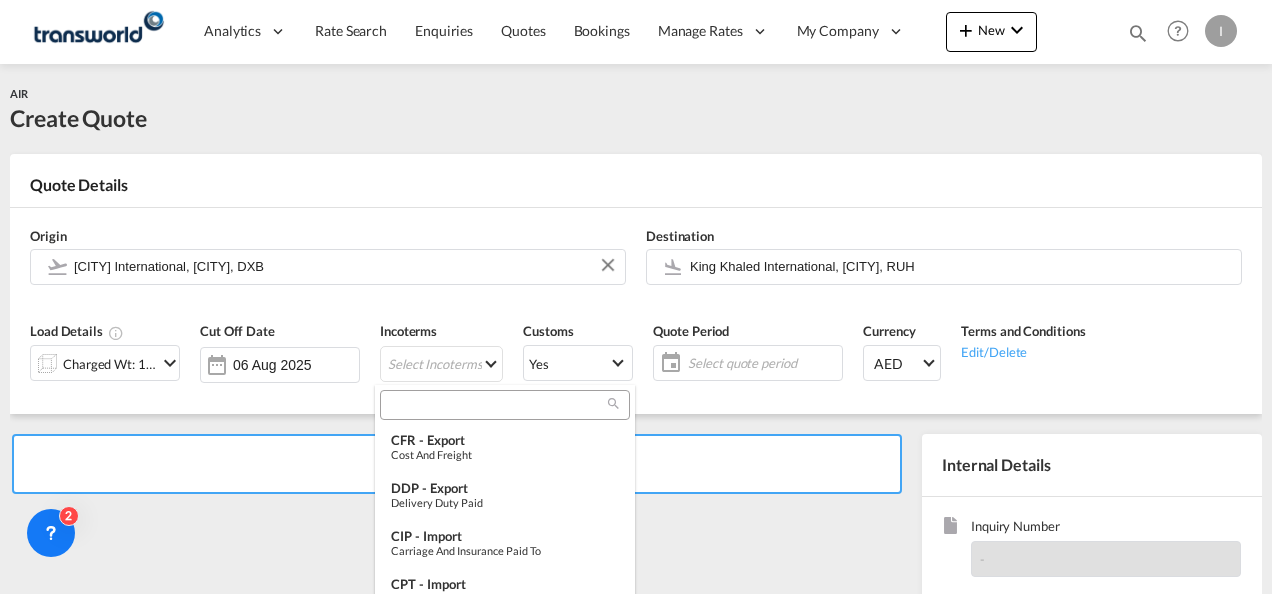 click at bounding box center [497, 405] 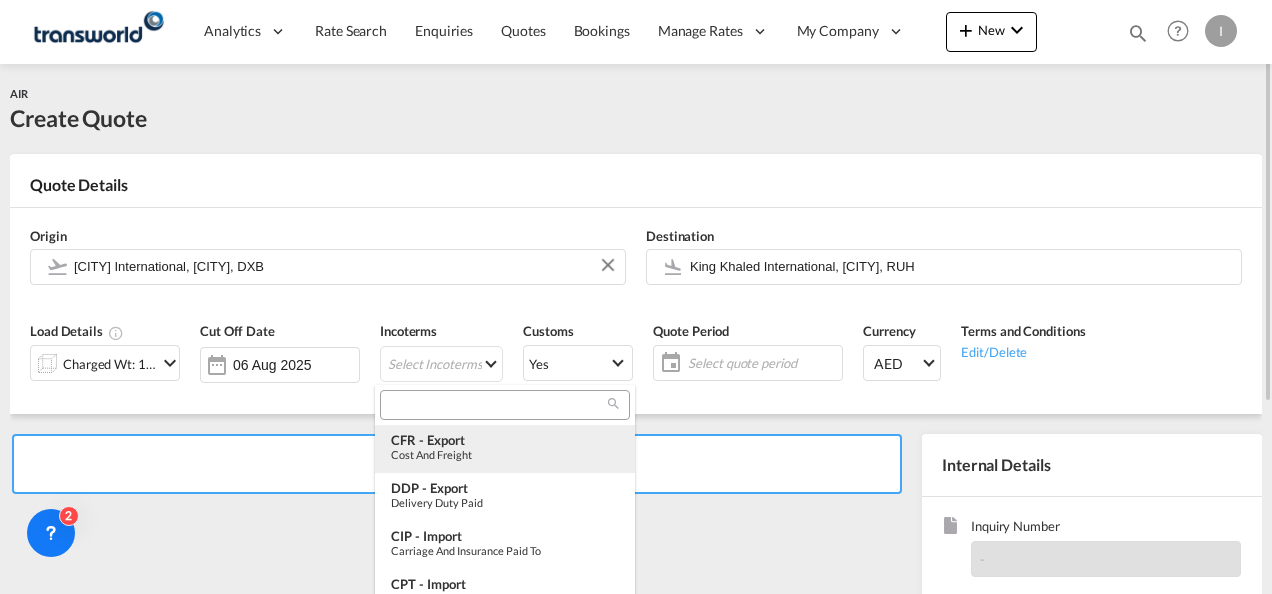 click on "CFR - export" at bounding box center [505, 440] 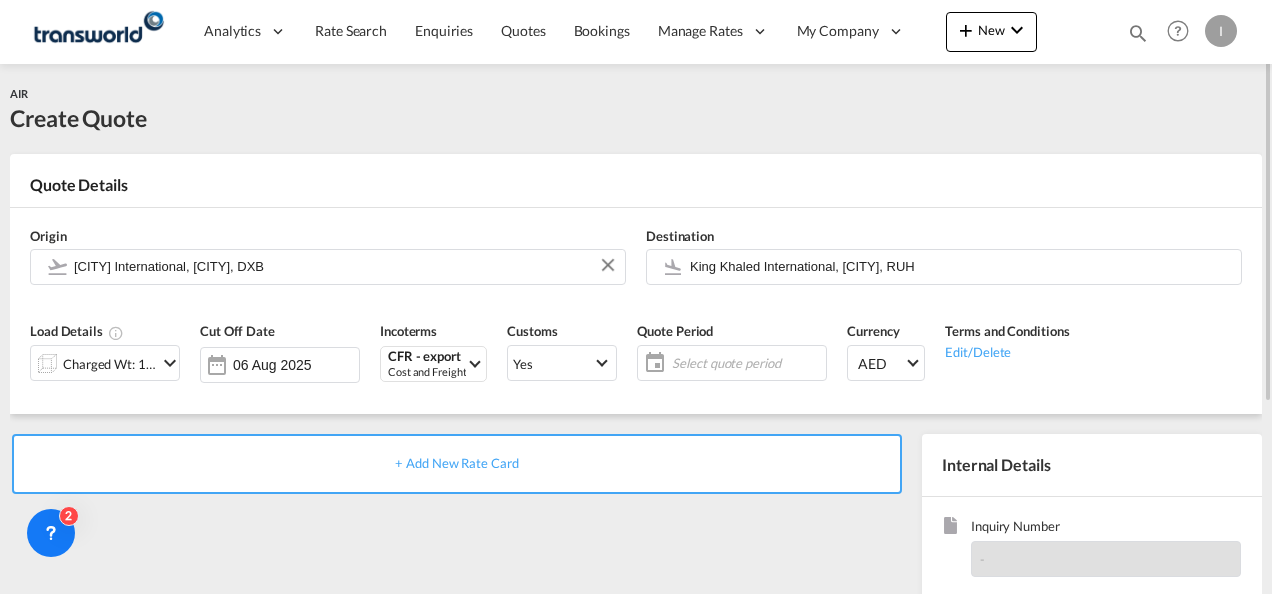 click on "Quote Period
Select quote period         Select quote period      August January February March April May June July August September October November December 2025 2015 2016 2017 2018 2019 2020 2021 2022 2023 2024 2025 2026 2027 2028 2029 2030 2031 2032 2033 2034 Mon Tue Wed Thu Fri Sat Sun 28 29 30 31 1 2 3 4 5 6 7 8 9 10 11 12 13 14 15 16 17 18 19 20 21 22 23 24 25 26 27 28 29 30 31 September January February March April May June July August September October November December 2025 2015 2016 2017 2018 2019 2020 2021 2022 2023 2024 2025 2026 2027 2028 2029 2030 2031 2032 2033 2034 1 2 3 4 5 6 7 8 9 10 11 12 13 14 15 16 17 18 19 20 21 22 23 24 25 26 27 28 29 30 1 2 3 4 5" at bounding box center (732, 358) 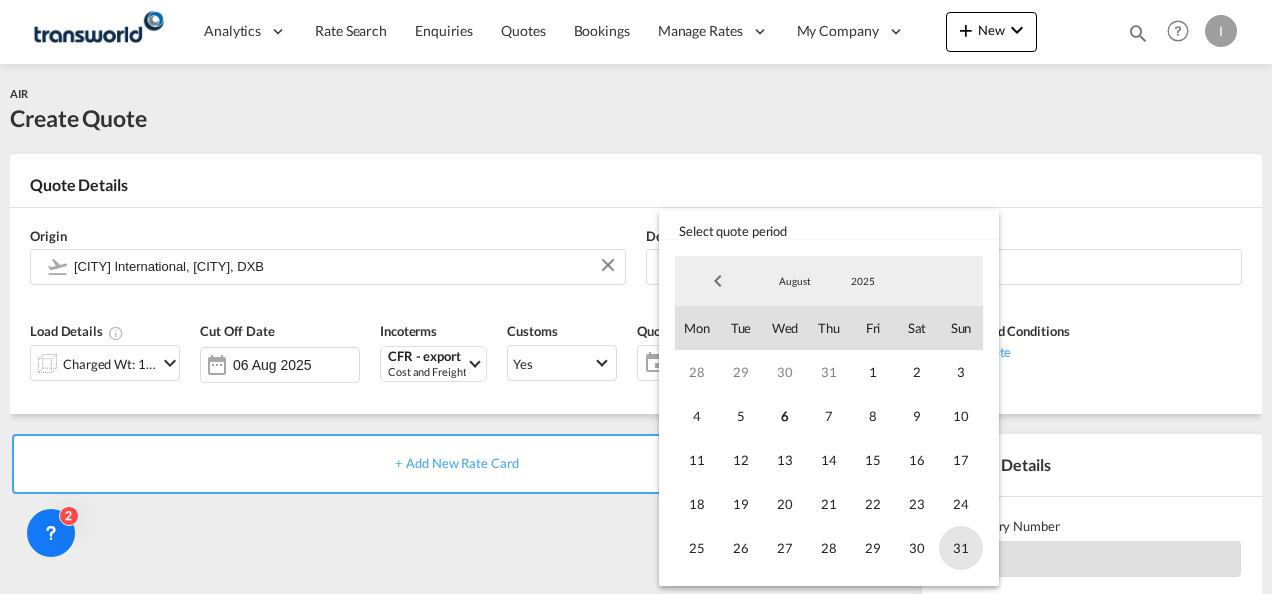 click on "31" at bounding box center [961, 548] 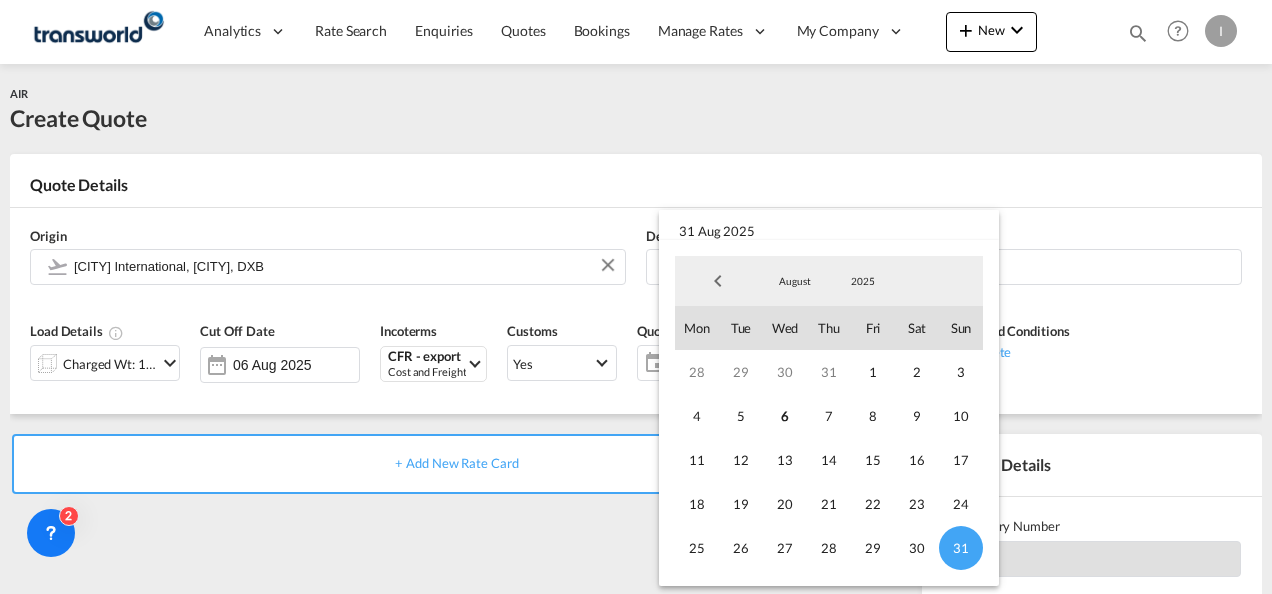 click at bounding box center (636, 297) 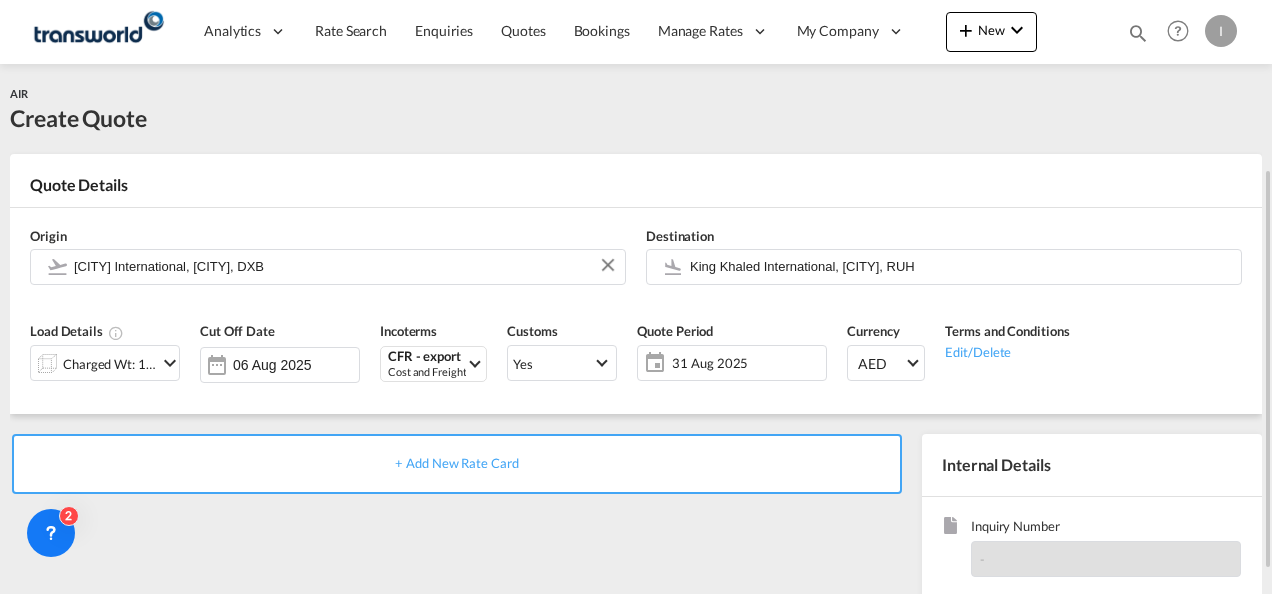 scroll, scrollTop: 100, scrollLeft: 0, axis: vertical 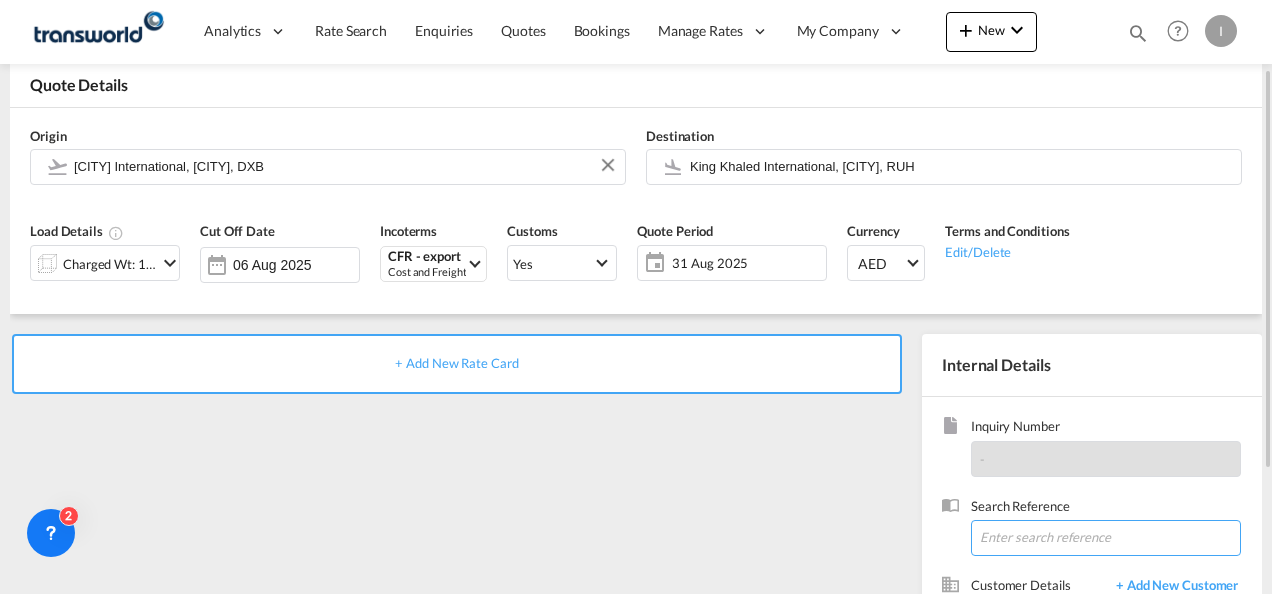 click at bounding box center [1106, 538] 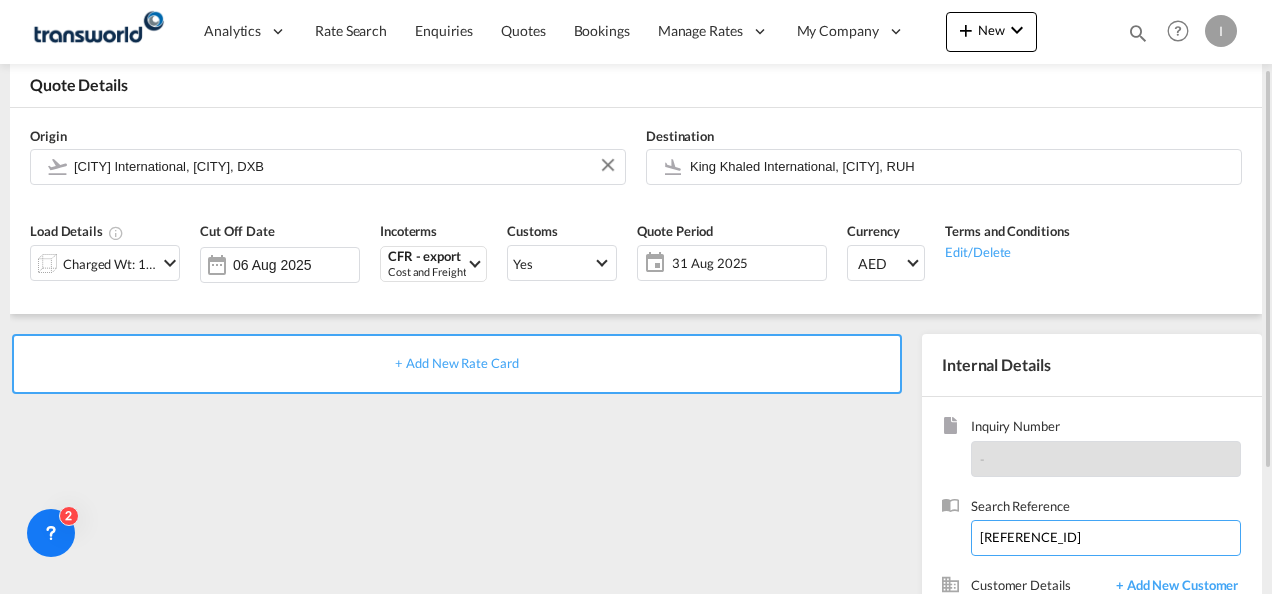 scroll, scrollTop: 282, scrollLeft: 0, axis: vertical 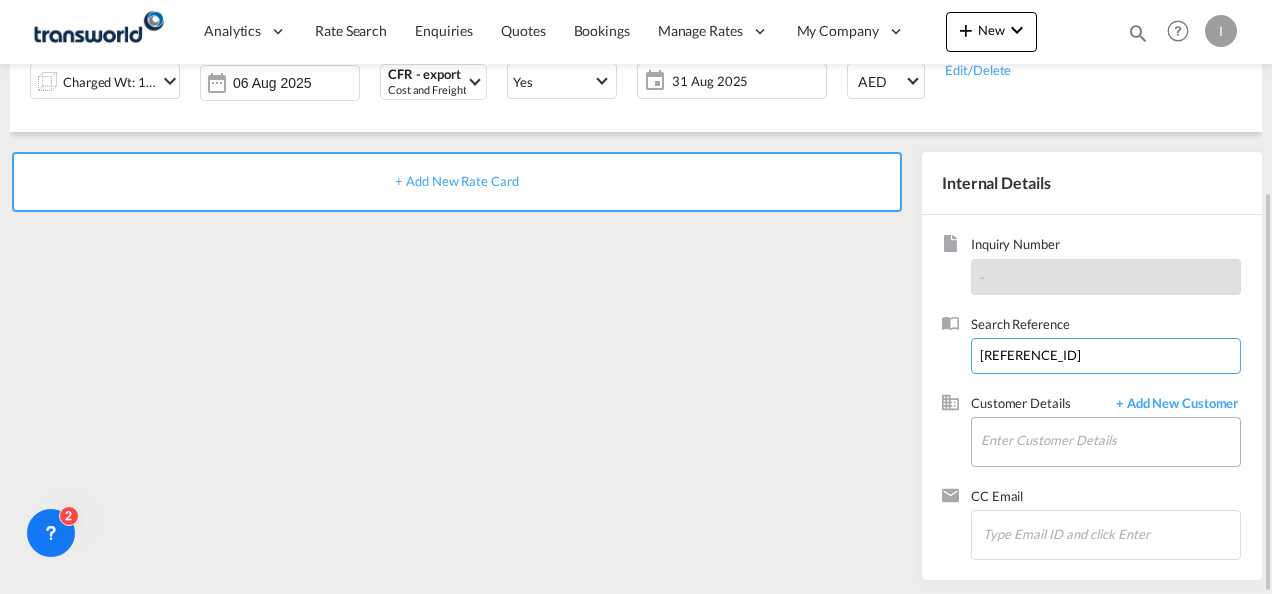 type on "[REFERENCE_ID]" 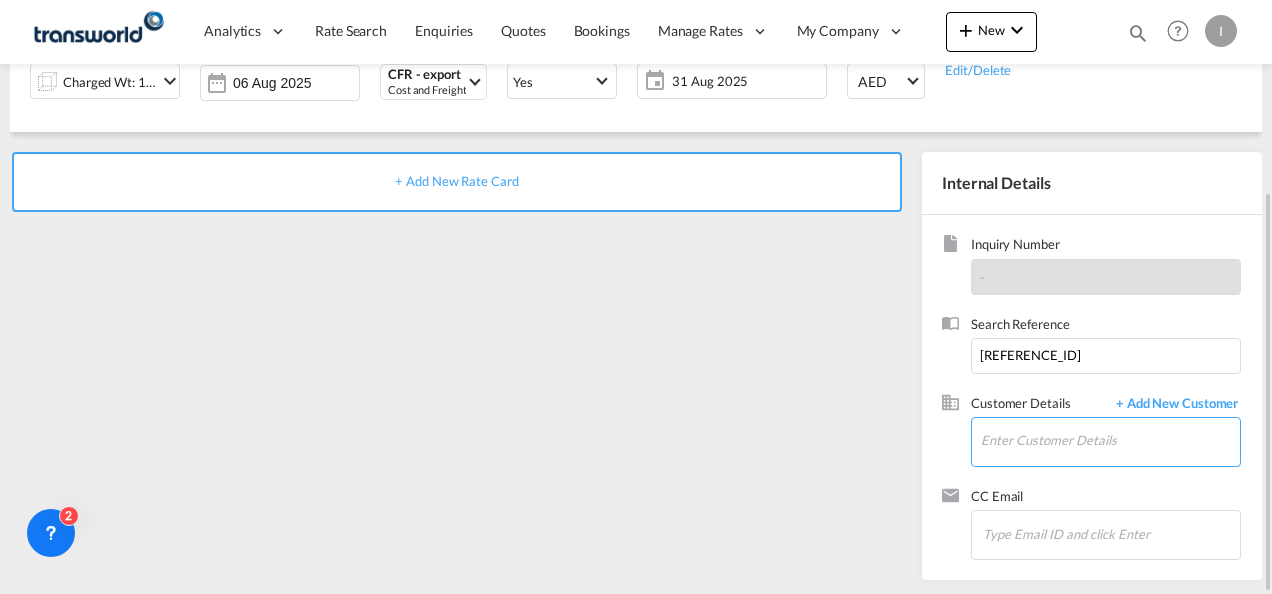 click on "Enter Customer Details" at bounding box center [1110, 440] 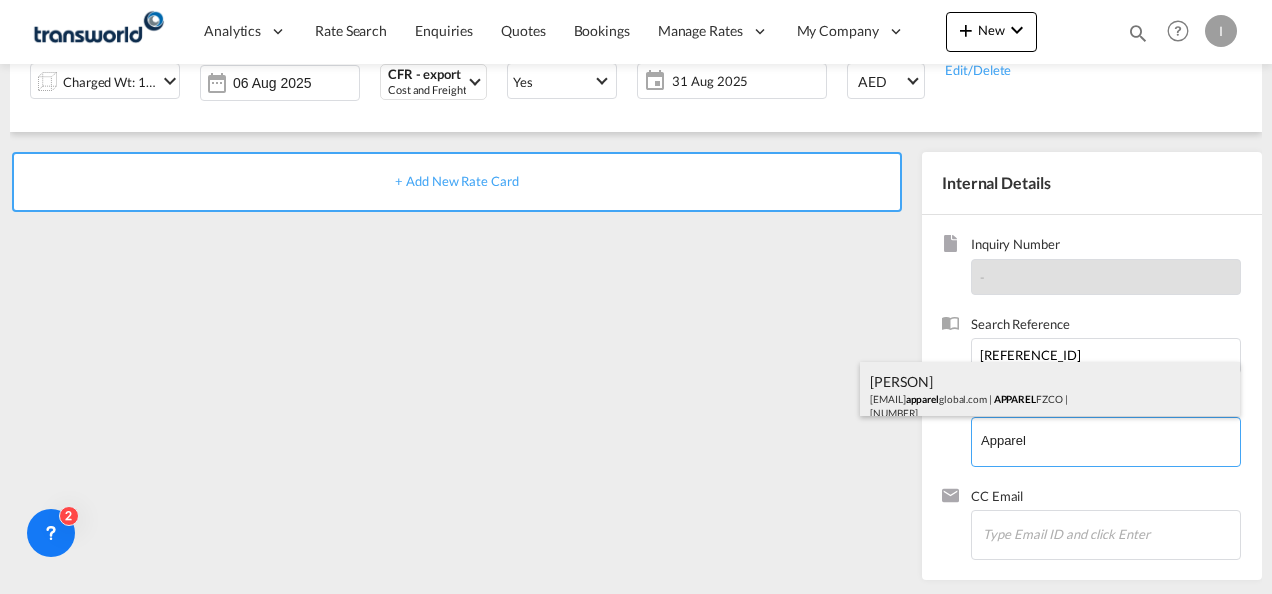 click on "[PERSON] [EMAIL]    |    [COMPANY]
|      [NUMBER]" at bounding box center [1050, 396] 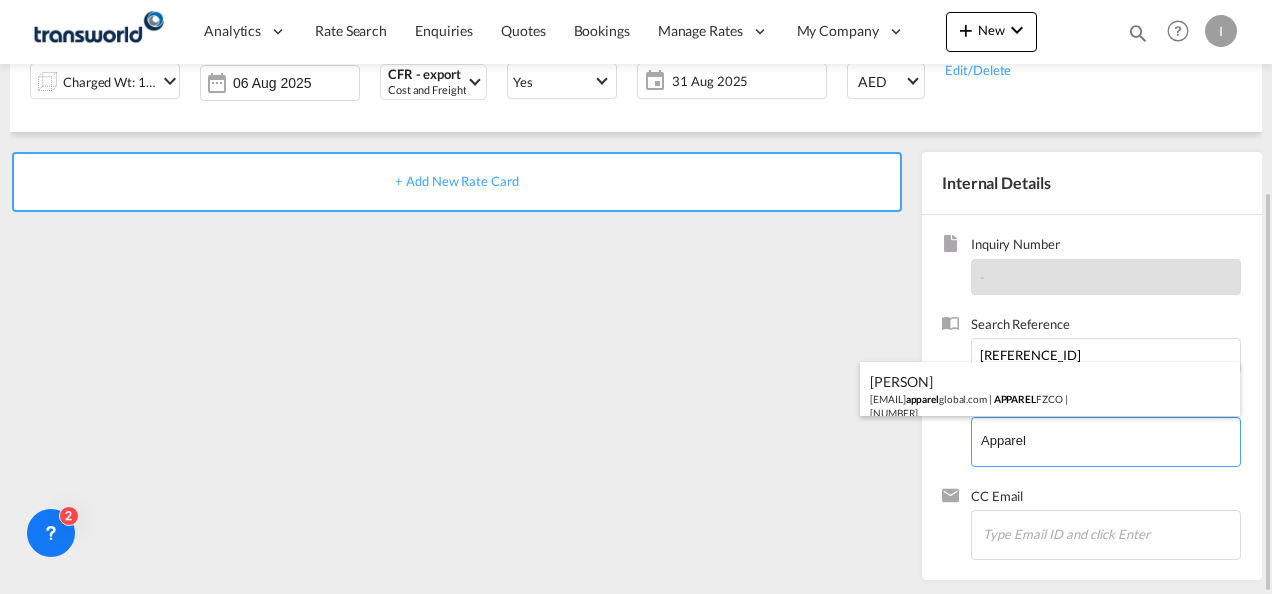 type on "[COMPANY], [PERSON], [EMAIL]" 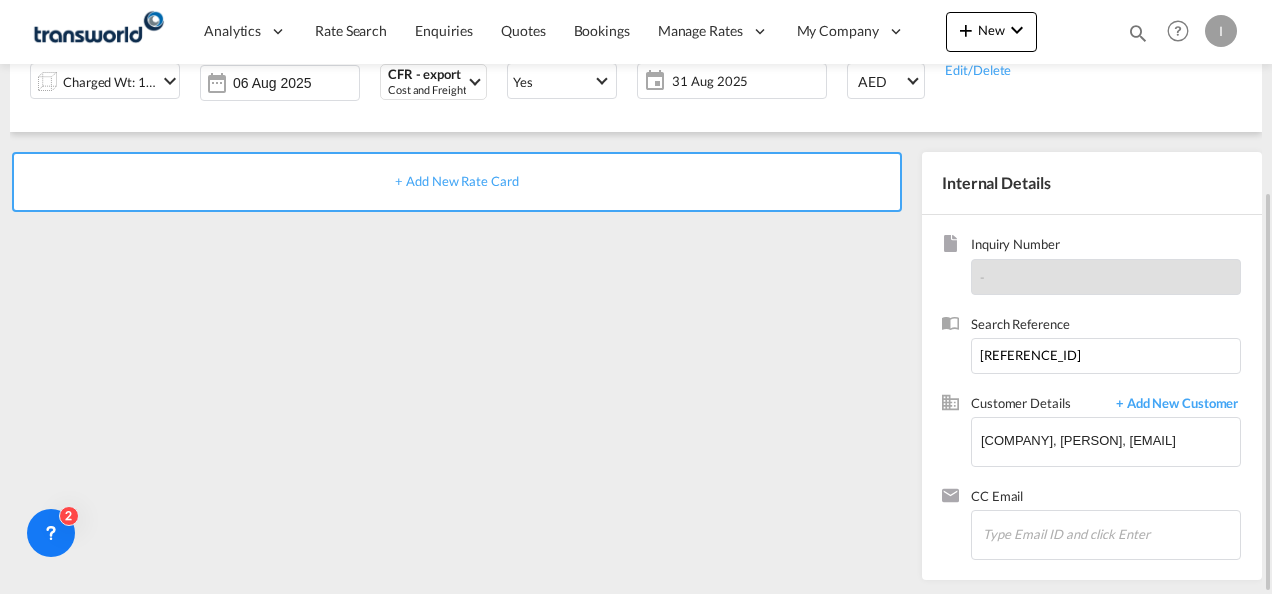 click on "+ Add New Rate Card" at bounding box center [456, 181] 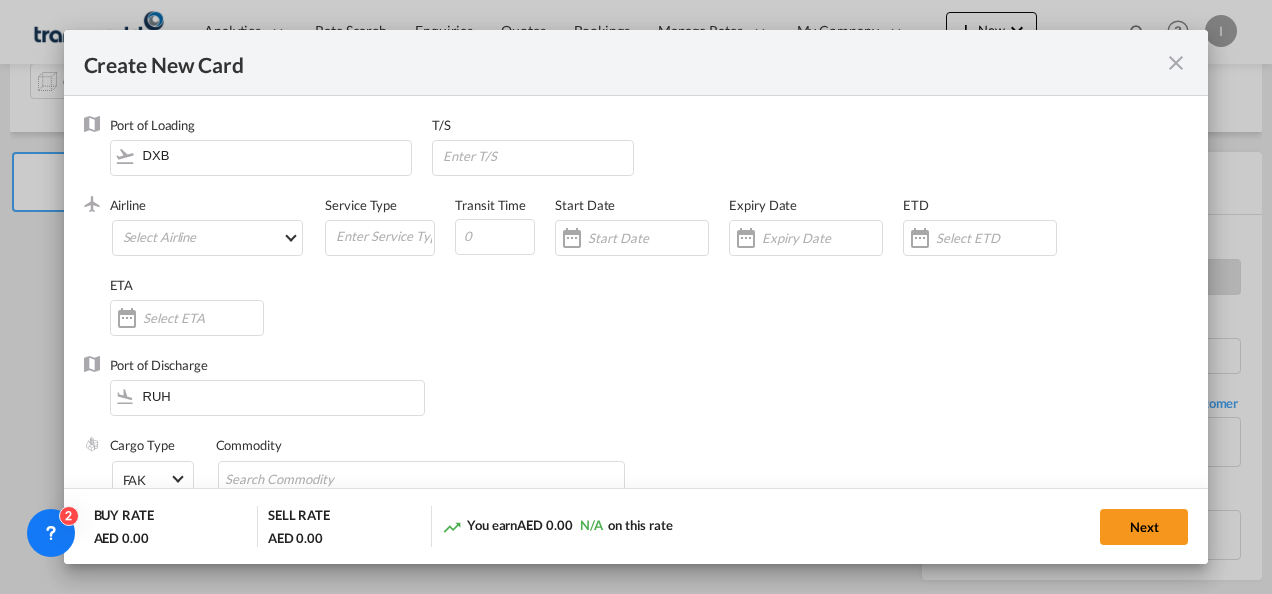 click on "Airline Select Airline
(- / -)" at bounding box center [218, 236] 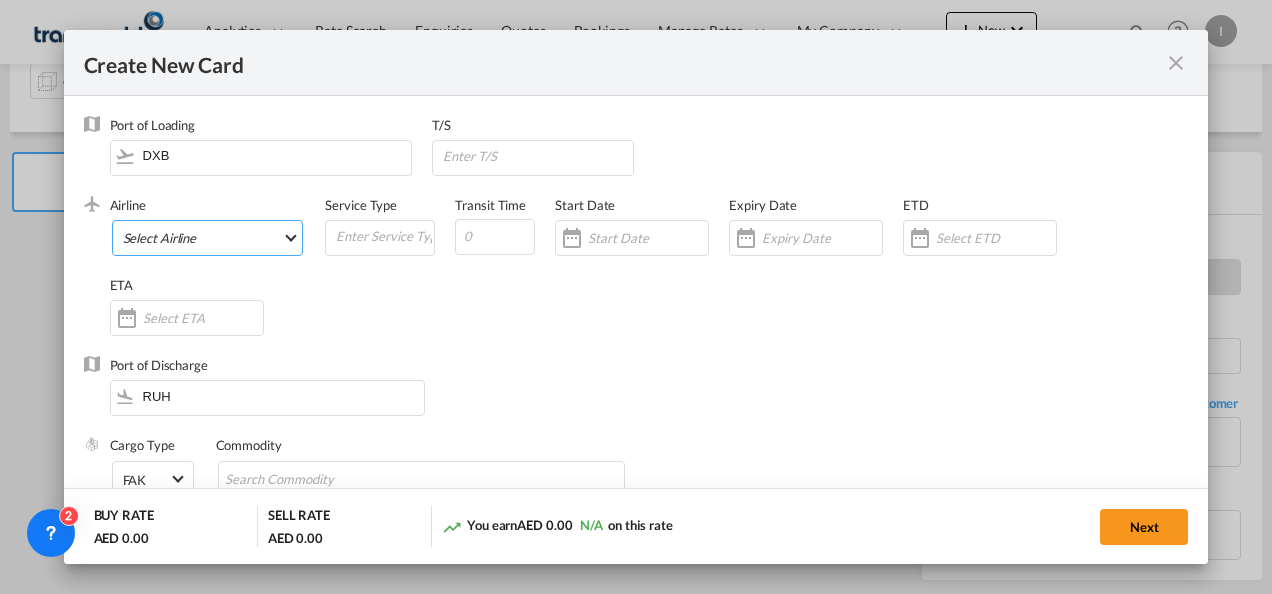 click on "Select Airline
AIR EXPRESS S.A. (1166- / -)
CMA CGM Air Cargo (1140-2C / -)
DDWL Logistics (1138-AU / -)
Fast Logistics (1150-AE / -)
NFS Airfreight (1137-NL / -)
PROAIR (1135-DE / -)
Transportdeal WW (1141-SE / -)
21 Air LLC (964-2I*-681-US / 681)
40-Mile Air, Ltd. (145-Q5* / -)
8165343 Canada Inc. dba Air Canada Rouge (164-RV / -)
9 Air Co Ltd (793-AQ-902-CN / 902)
9G Rail Limited (1101-9G* / -)
A.P.G. Distribution System (847-A1 / -)
AB AVIATION (821-Y6 / -)
ABC Aerolineas S.A. de C.V. (935-4O*-837-MX / 837)
ABSA  -  Aerolinhas Brasileiras S.A dba LATAM Cargo Brasil (95-M3-549-BR / 549)
ABX Air, Inc. (32-GB-832-US / 832)
AccesRail and Partner Railways (772-9B* / -)
ACE Belgium Freighters S.A. (222-X7-744-BE / 744)
ACP fly (1147-PA / -)
ACT Havayollari A.S. (624-9T*-556-TR / 556)
Adria Airways (JP / -)
Advanced Air, LLC (1055-AN / -)
Aegean Airlines (575-A3-390-GR / 390)
Aeko Kula, LLC dba Aloha Air Cargo (427-KH-687-US / 687)
Aer Lingus Limited (369-EI-53-IE / 53)" at bounding box center [208, 238] 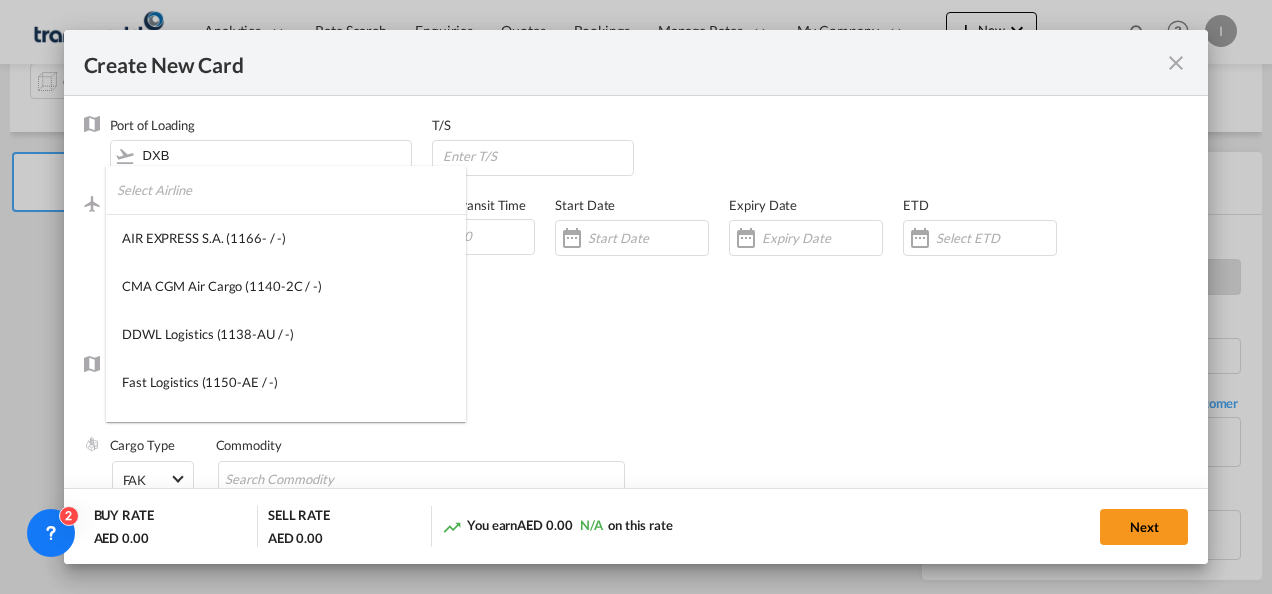 click at bounding box center (291, 190) 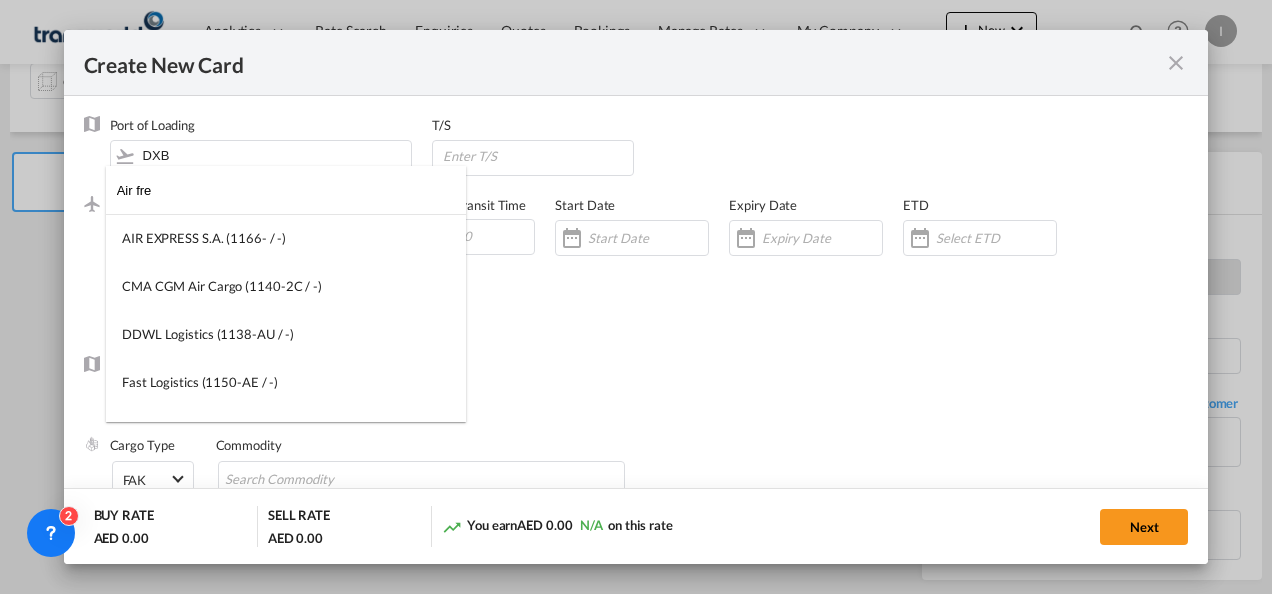 drag, startPoint x: 144, startPoint y: 193, endPoint x: 64, endPoint y: 193, distance: 80 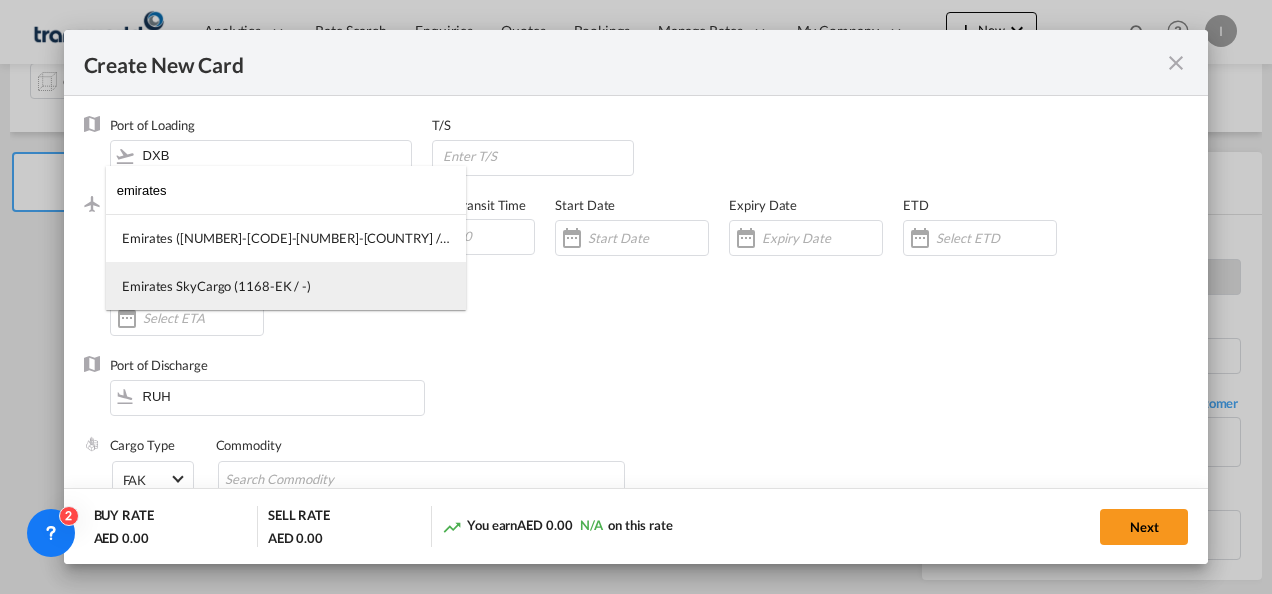 type on "emirates" 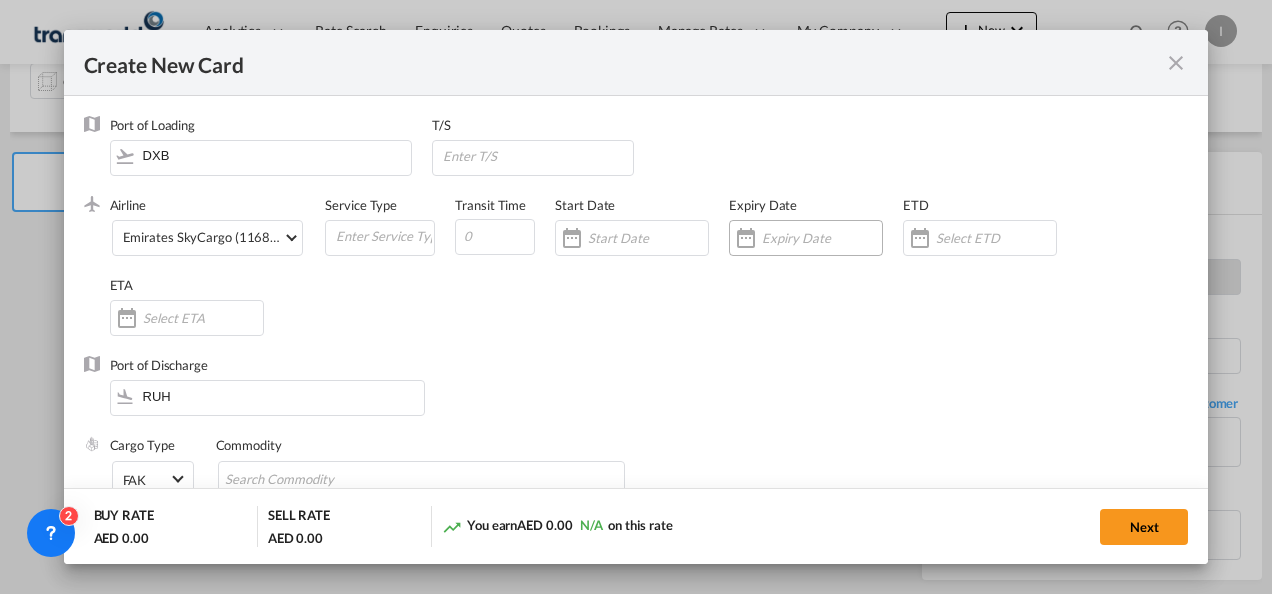 click at bounding box center (822, 238) 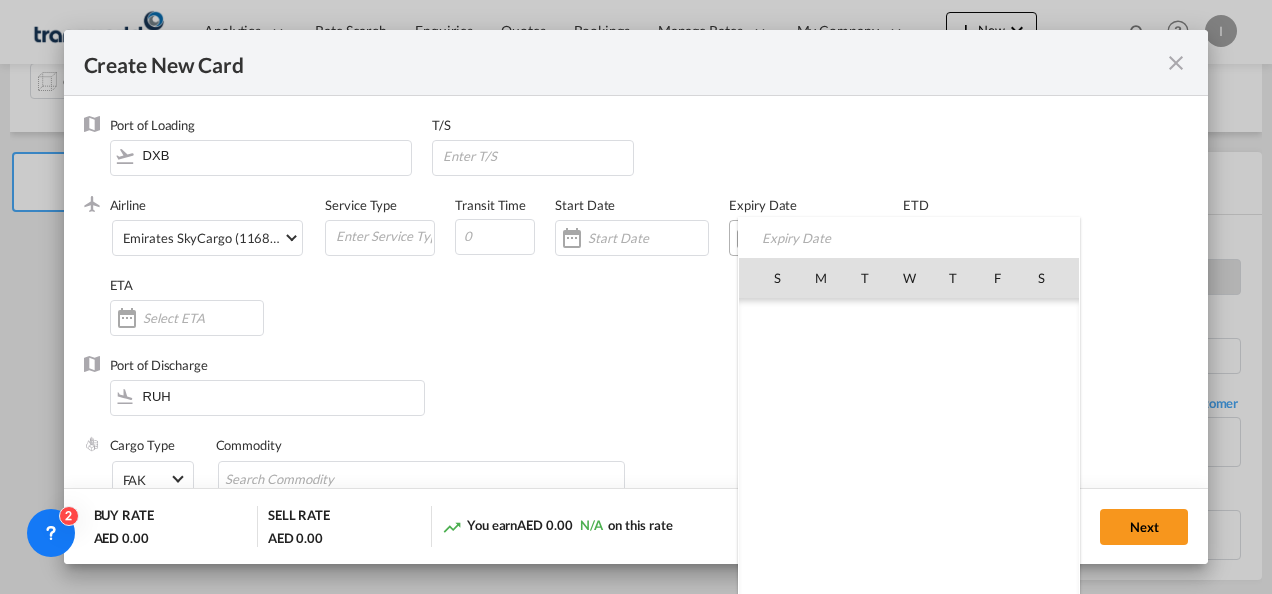 scroll, scrollTop: 462955, scrollLeft: 0, axis: vertical 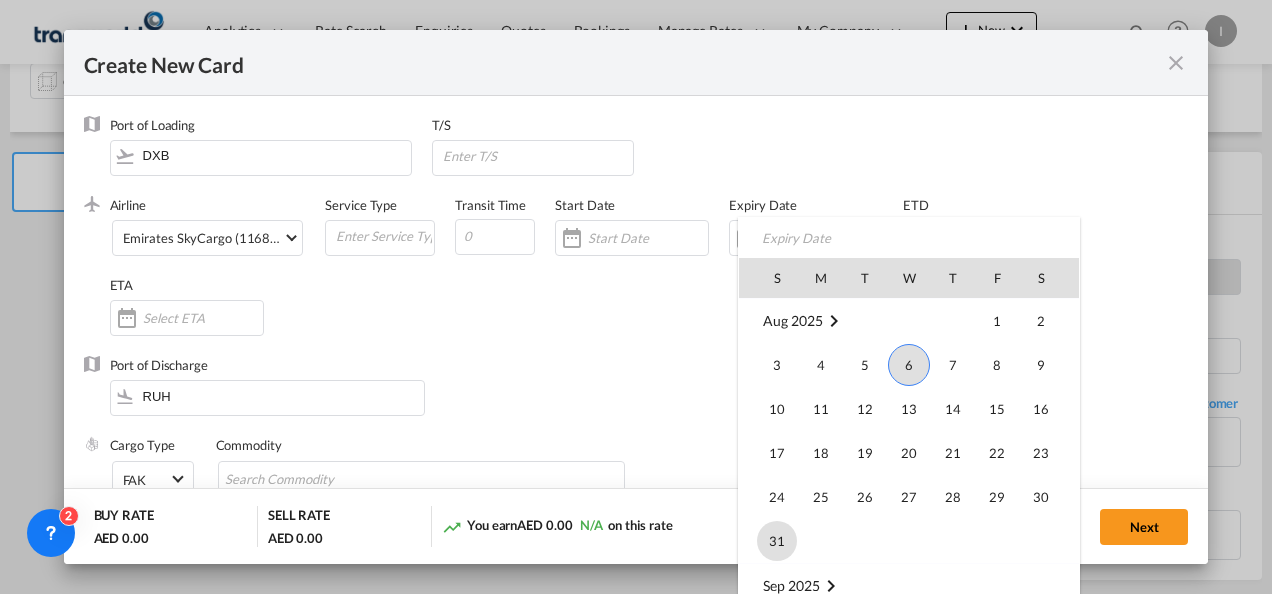 click on "31" at bounding box center [777, 541] 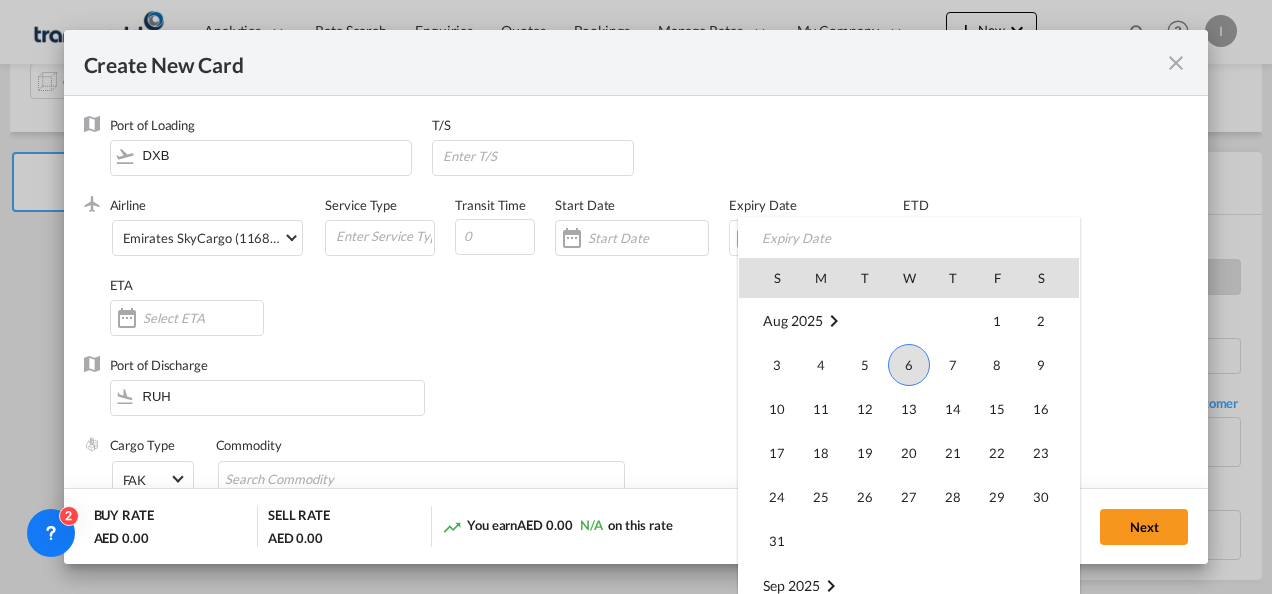 type on "31 Aug 2025" 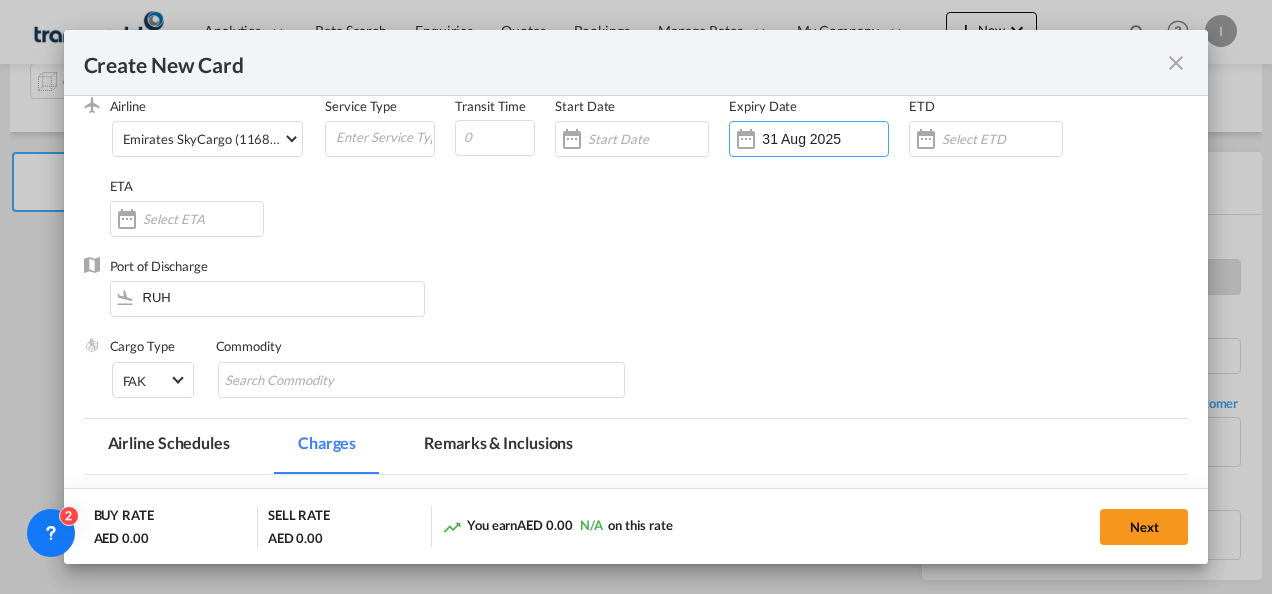scroll, scrollTop: 200, scrollLeft: 0, axis: vertical 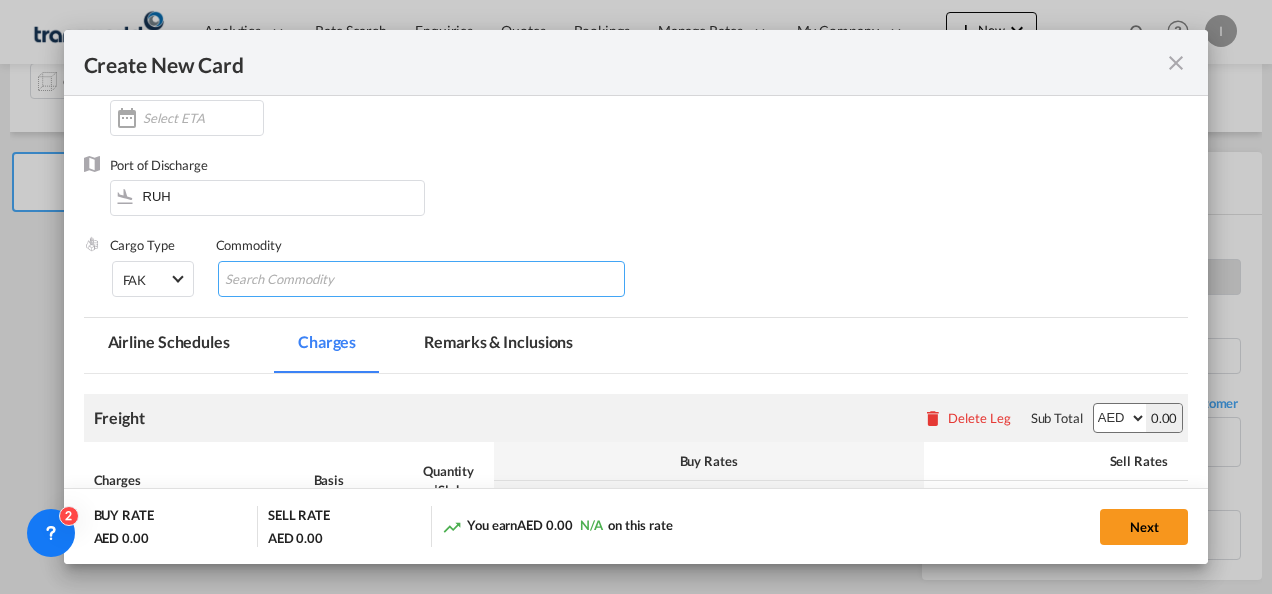 click at bounding box center [316, 280] 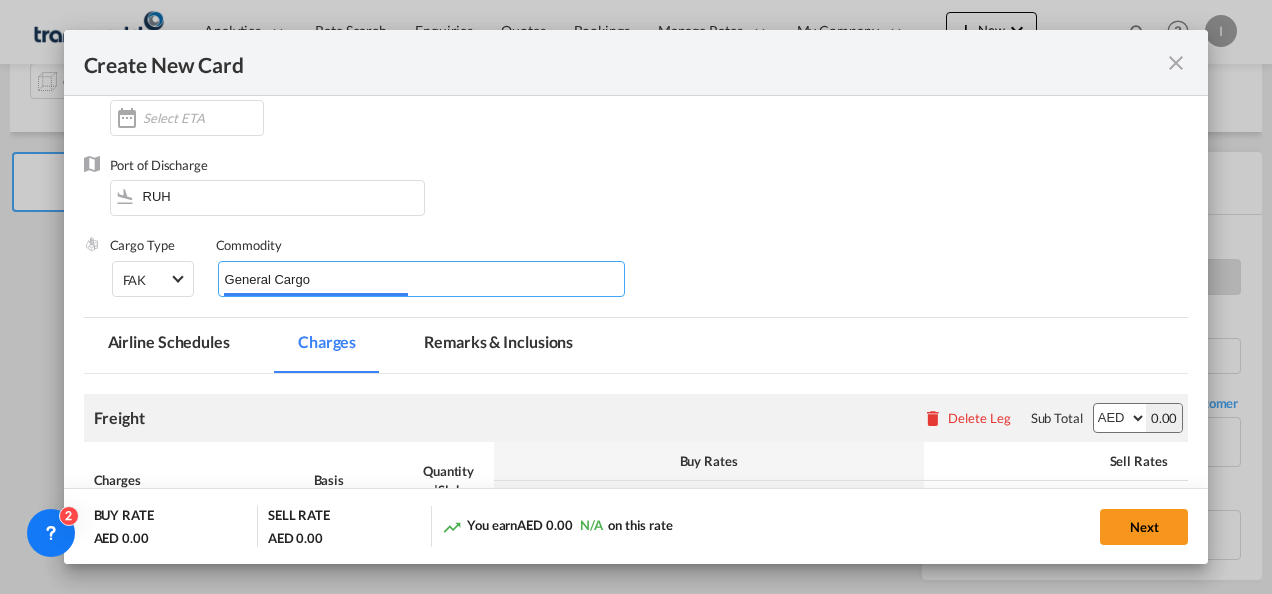 type on "General Cargo" 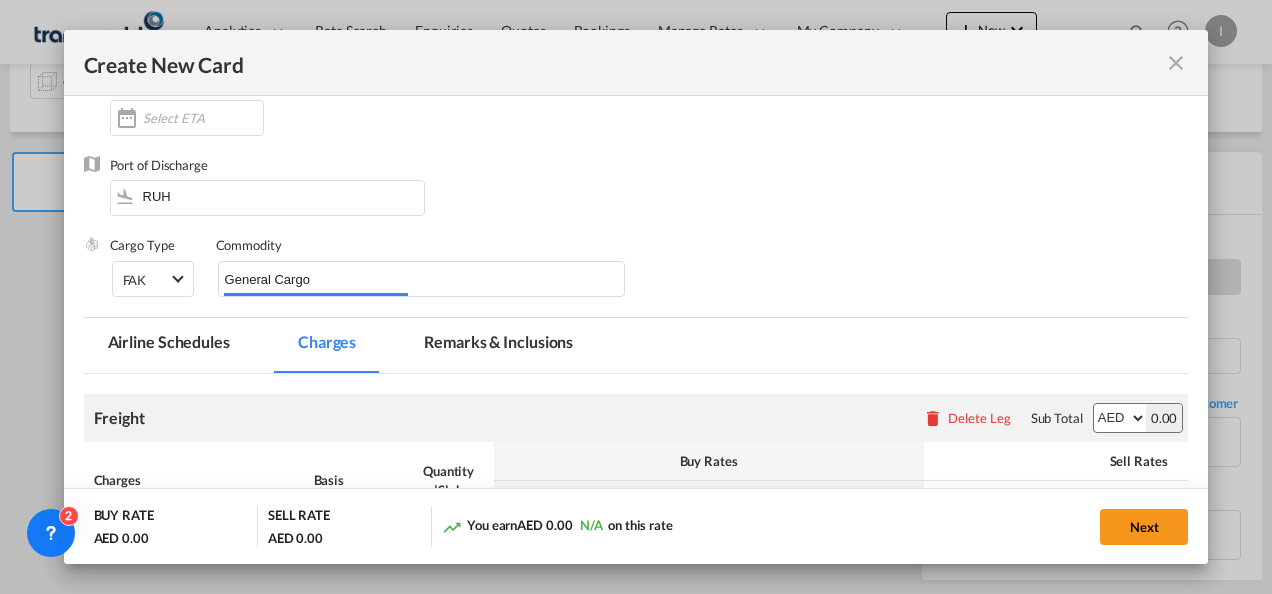 click on "Port of Discharge
RUH" at bounding box center [636, 196] 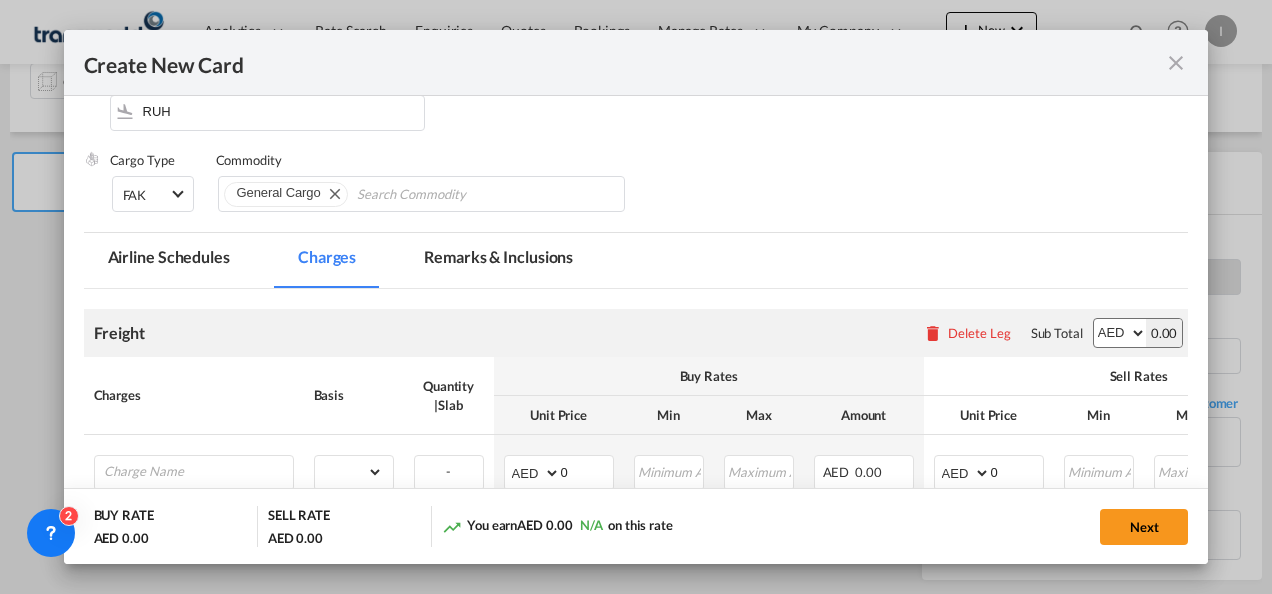 scroll, scrollTop: 400, scrollLeft: 0, axis: vertical 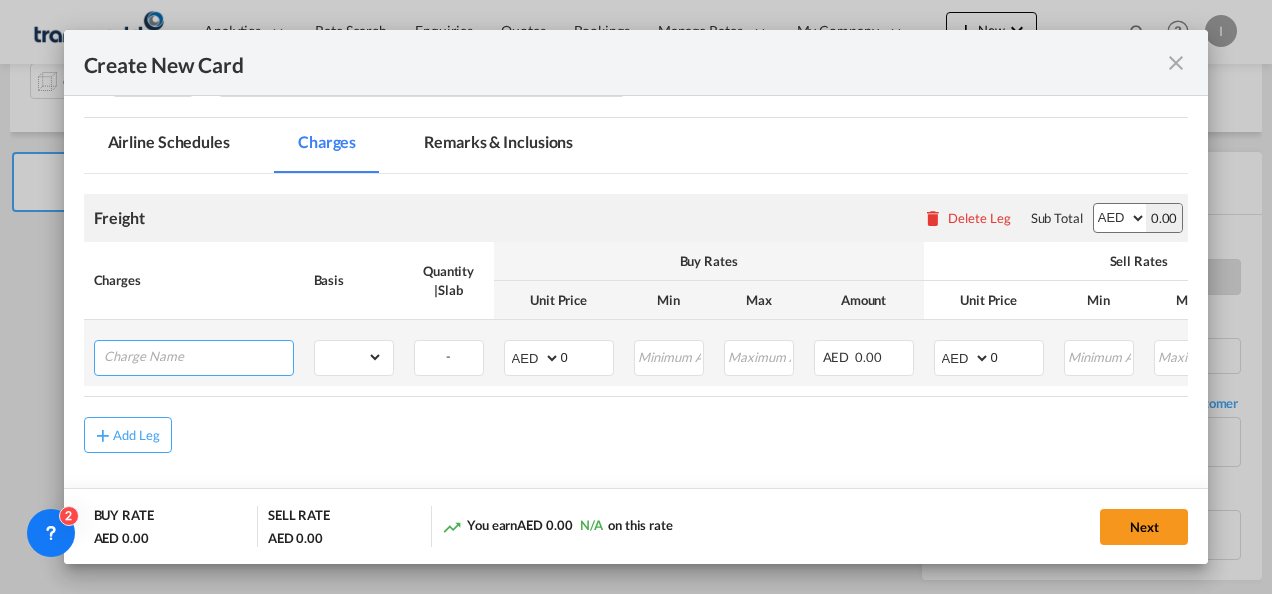 click at bounding box center (198, 356) 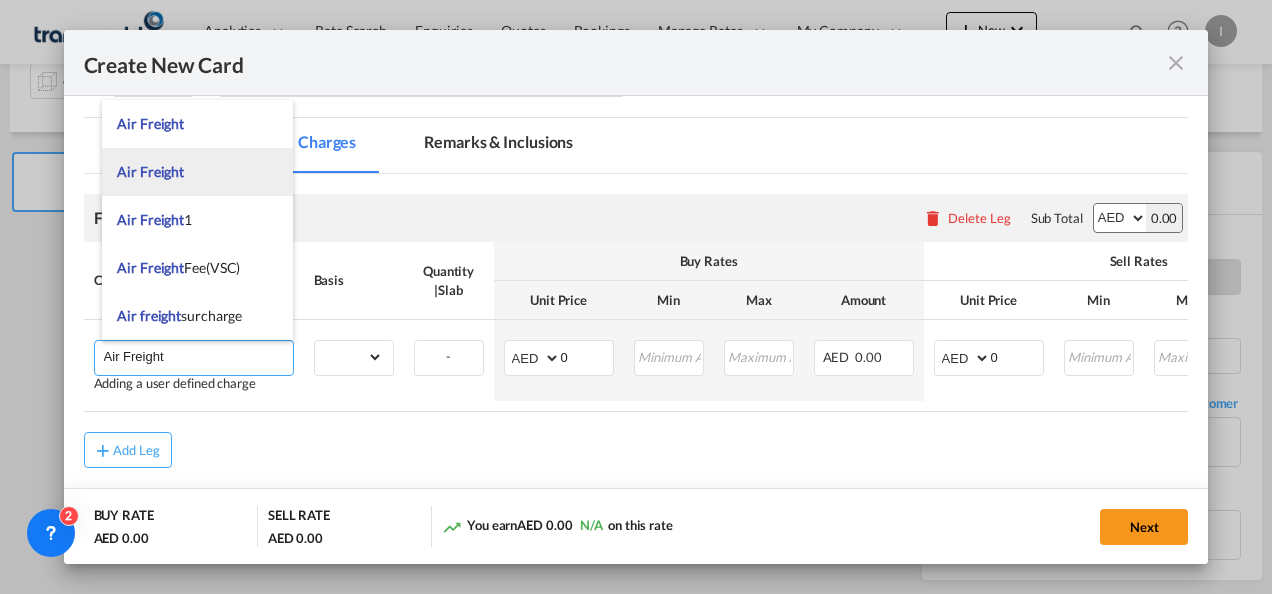 type on "Air Freight" 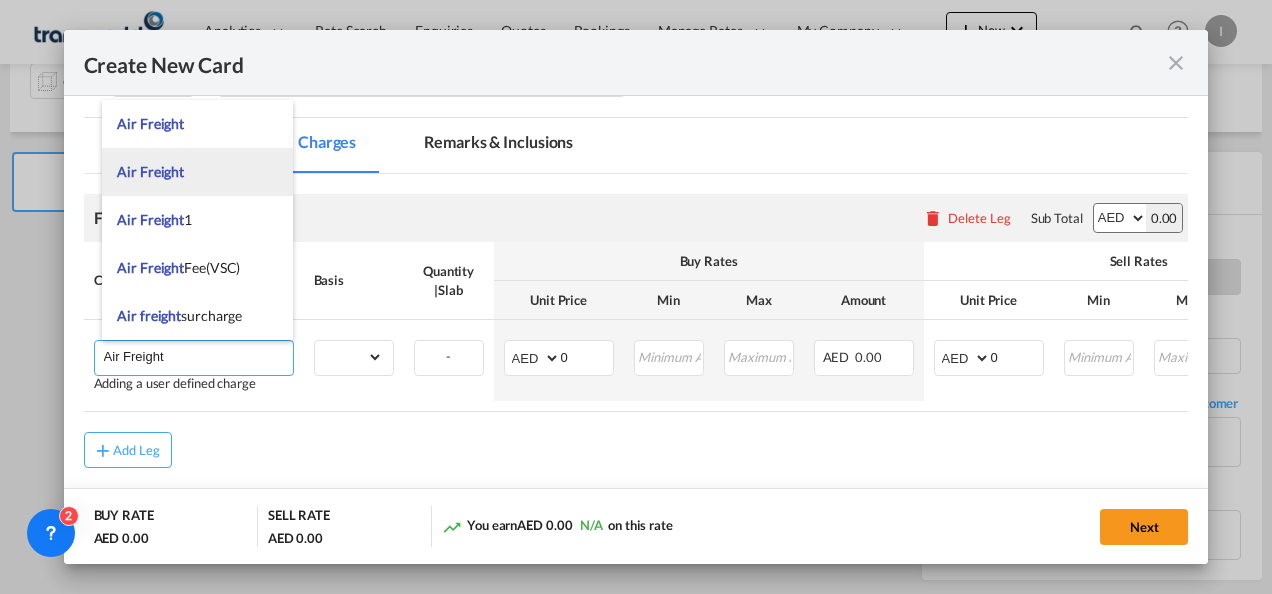 click on "Air Freight" at bounding box center [150, 171] 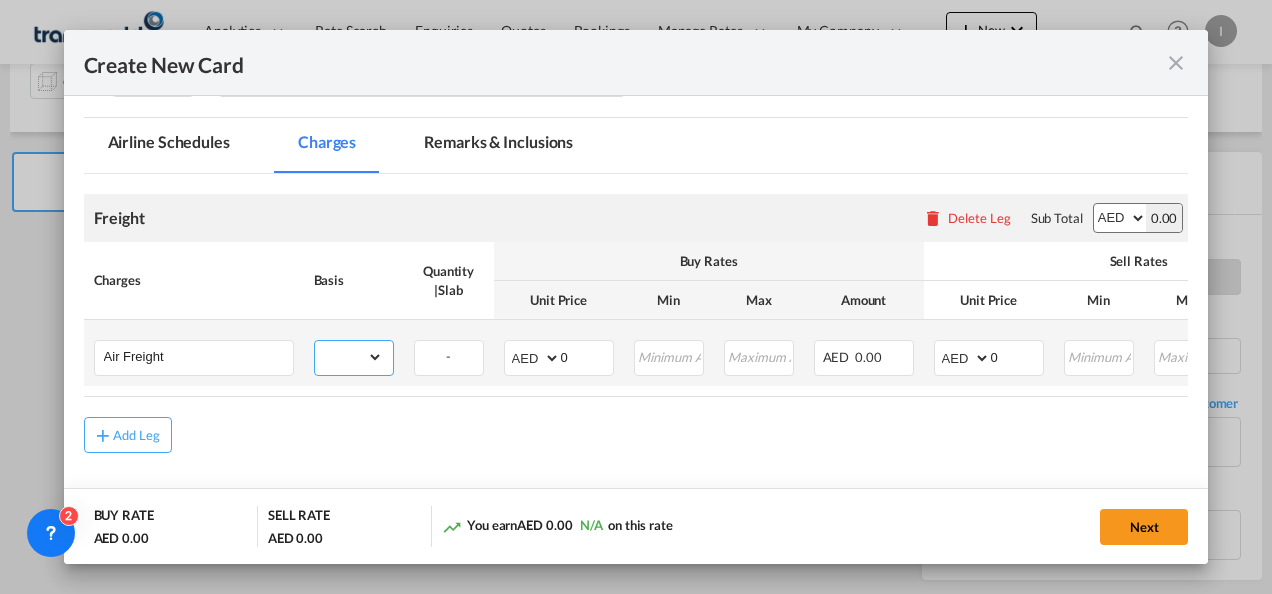 click on "gross_weight
volumetric_weight
per_shipment
per_bl
per_km
% on air freight
per_hawb
per_kg
per_pallet
per_carton
flat
chargeable_weight
per_ton
per_cbm
per_hbl
per_w/m
per_awb
per_sbl
per shipping bill
per_quintal
per_lbs
per_vehicle
per_shift
per_invoice
per_package
per_day
per_revalidation
per_declaration
per_document
per clearance" at bounding box center [349, 357] 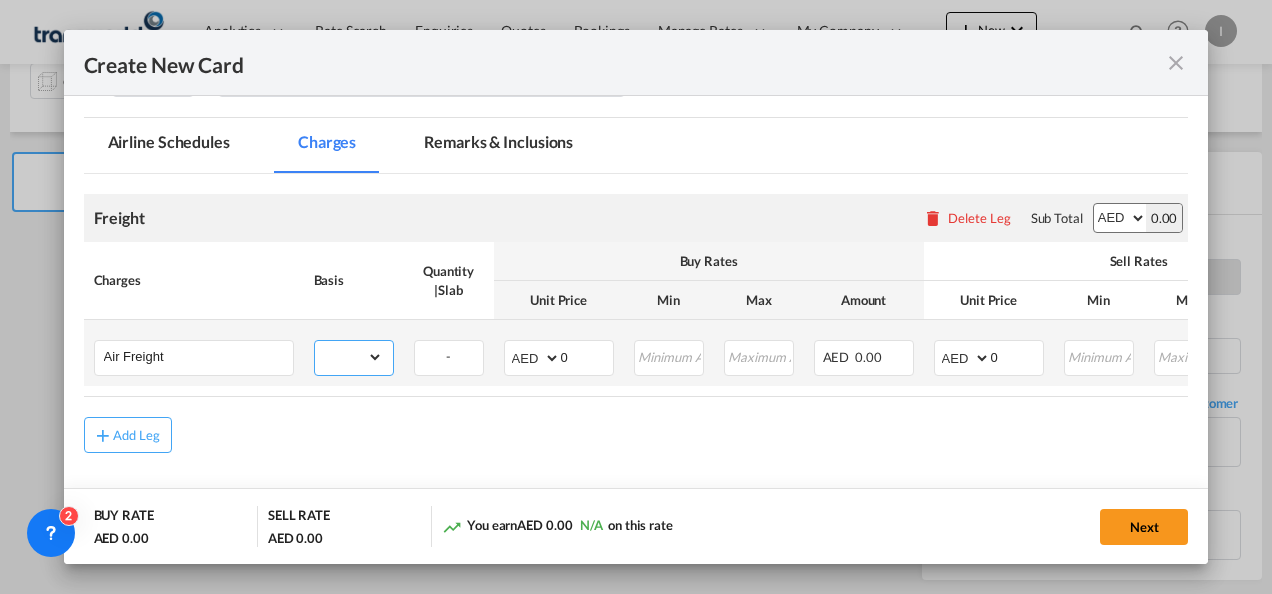 select on "chargeable_weight" 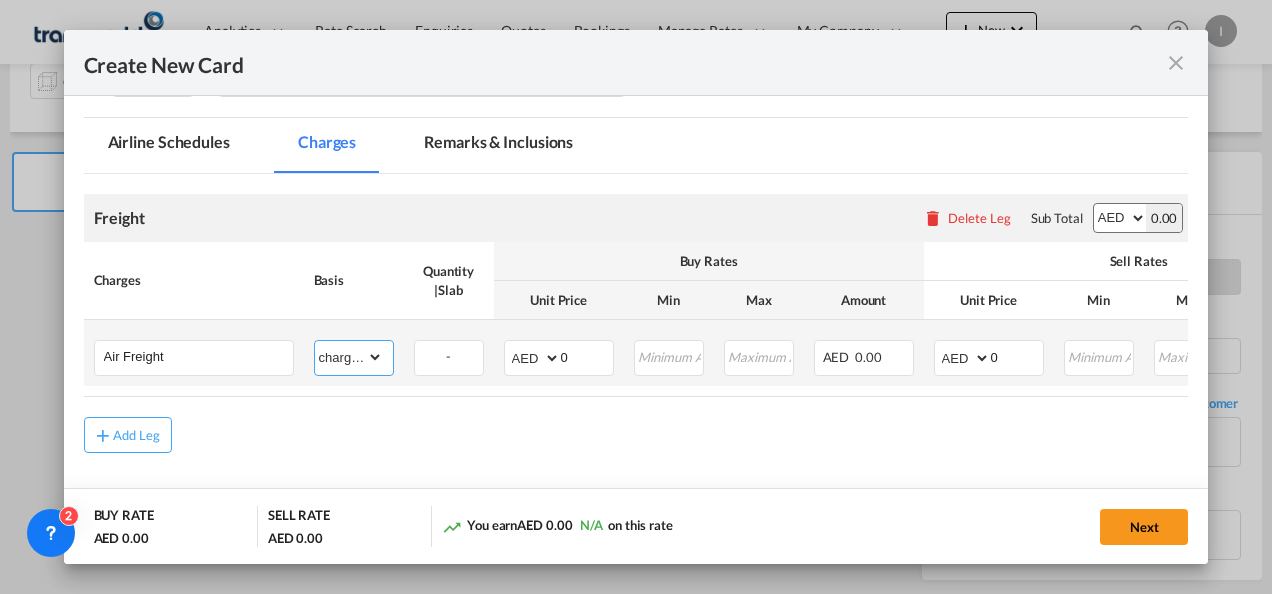 click on "gross_weight
volumetric_weight
per_shipment
per_bl
per_km
% on air freight
per_hawb
per_kg
per_pallet
per_carton
flat
chargeable_weight
per_ton
per_cbm
per_hbl
per_w/m
per_awb
per_sbl
per shipping bill
per_quintal
per_lbs
per_vehicle
per_shift
per_invoice
per_package
per_day
per_revalidation
per_declaration
per_document
per clearance" at bounding box center (349, 357) 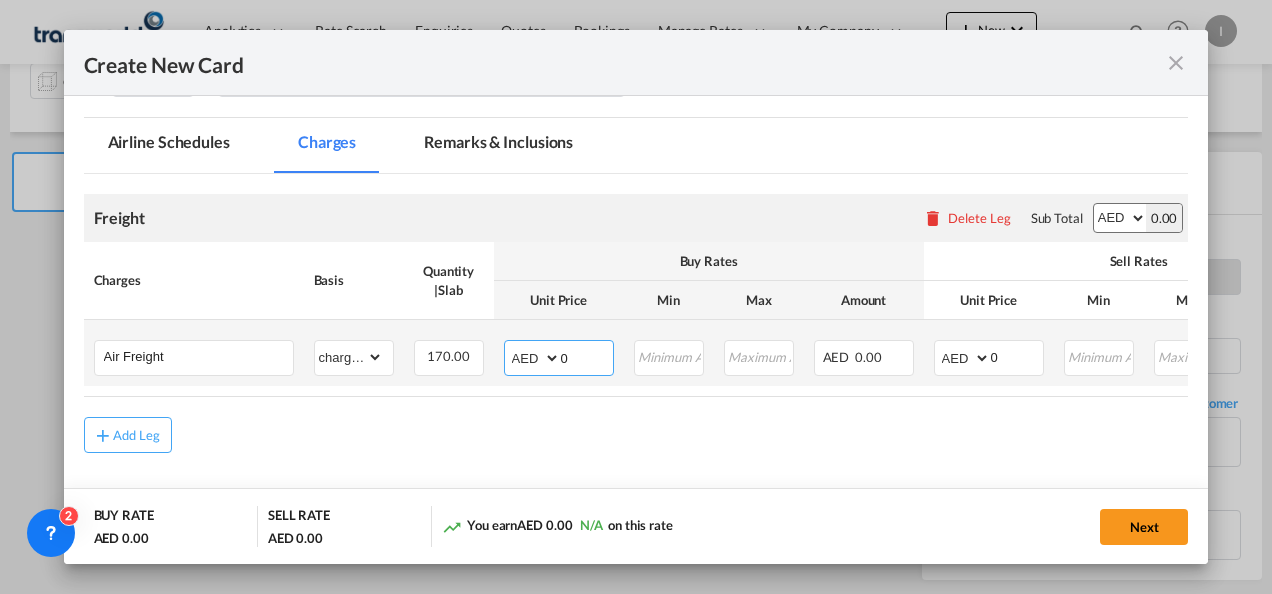 drag, startPoint x: 578, startPoint y: 359, endPoint x: 562, endPoint y: 359, distance: 16 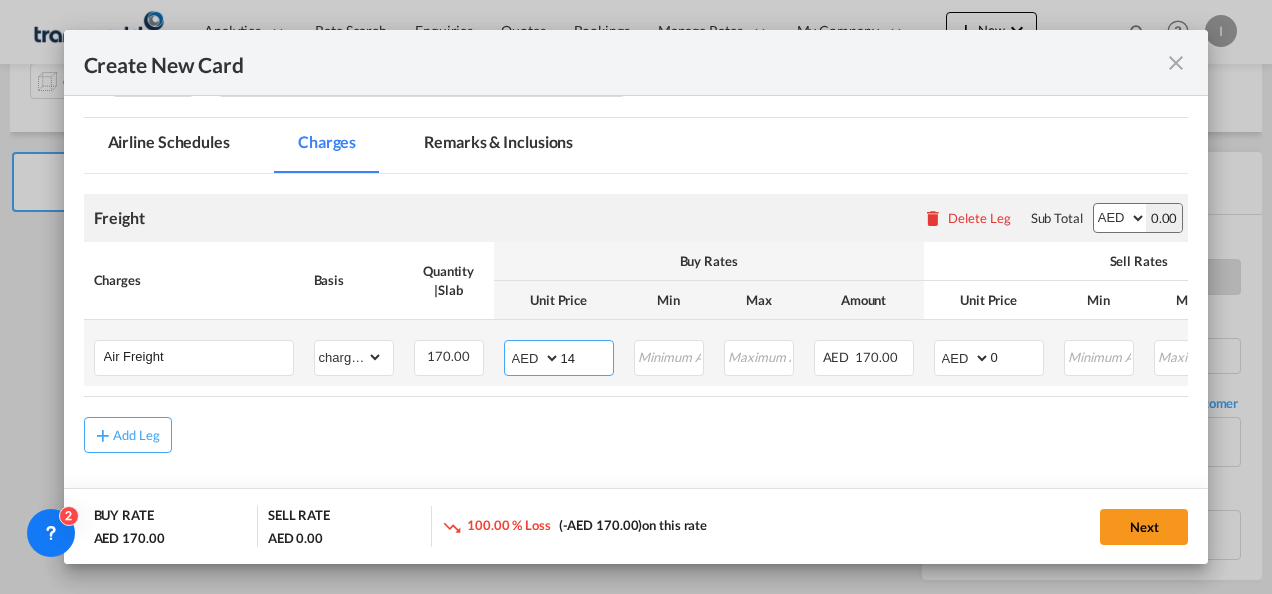 type on "14" 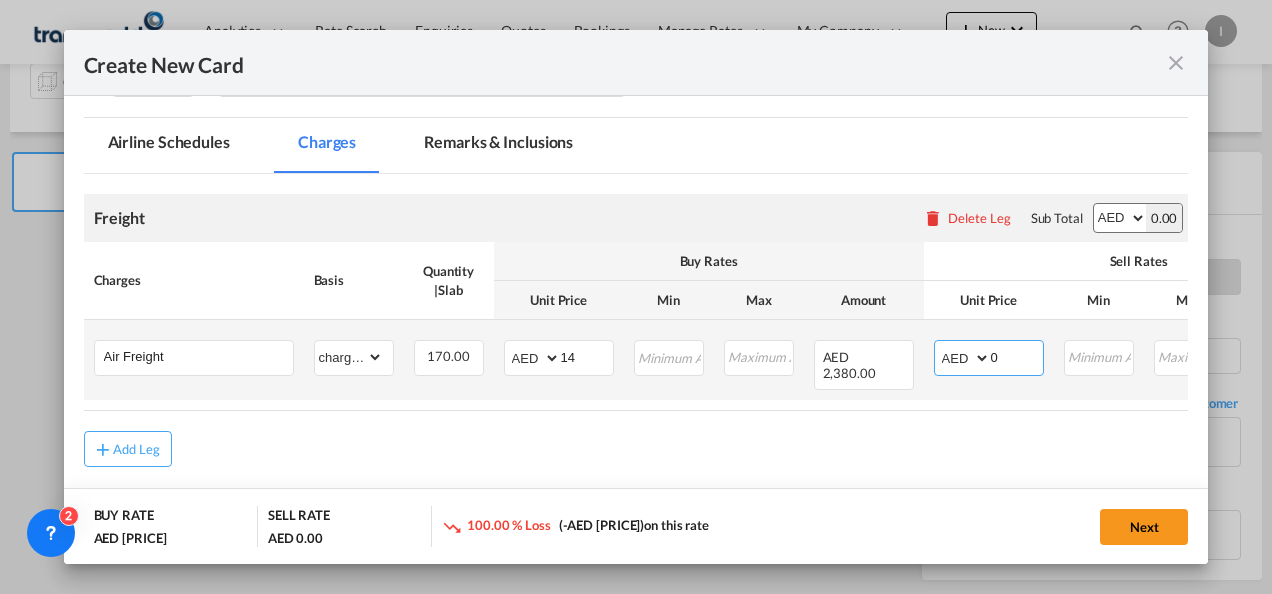 drag, startPoint x: 1002, startPoint y: 355, endPoint x: 966, endPoint y: 360, distance: 36.345562 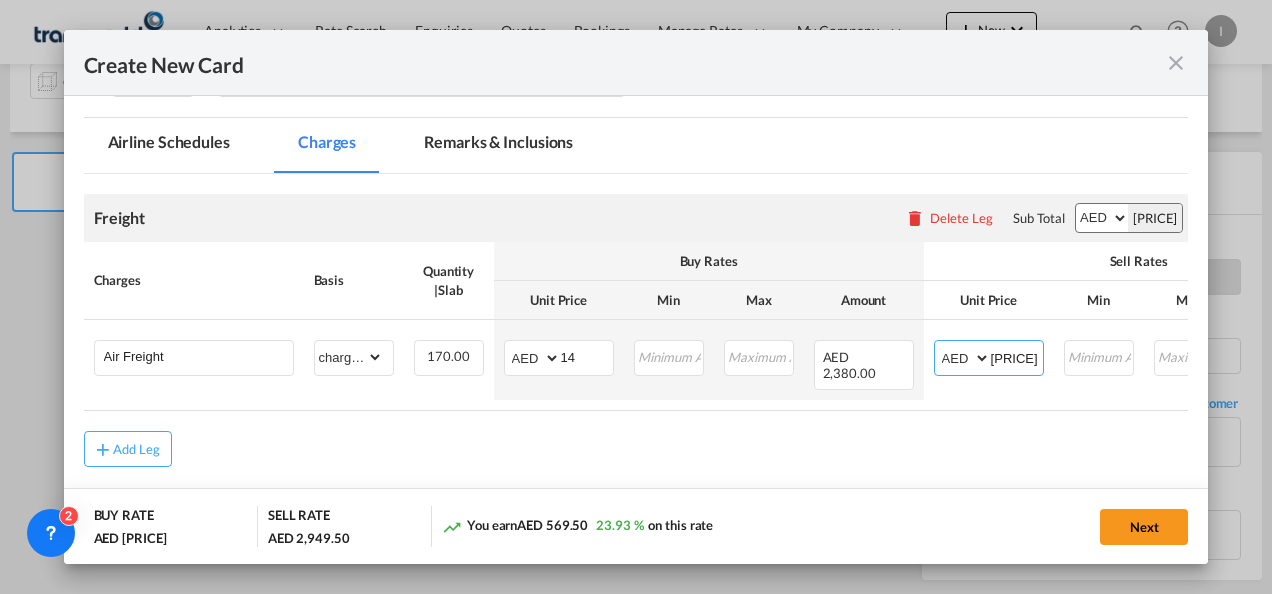 type on "[PRICE]" 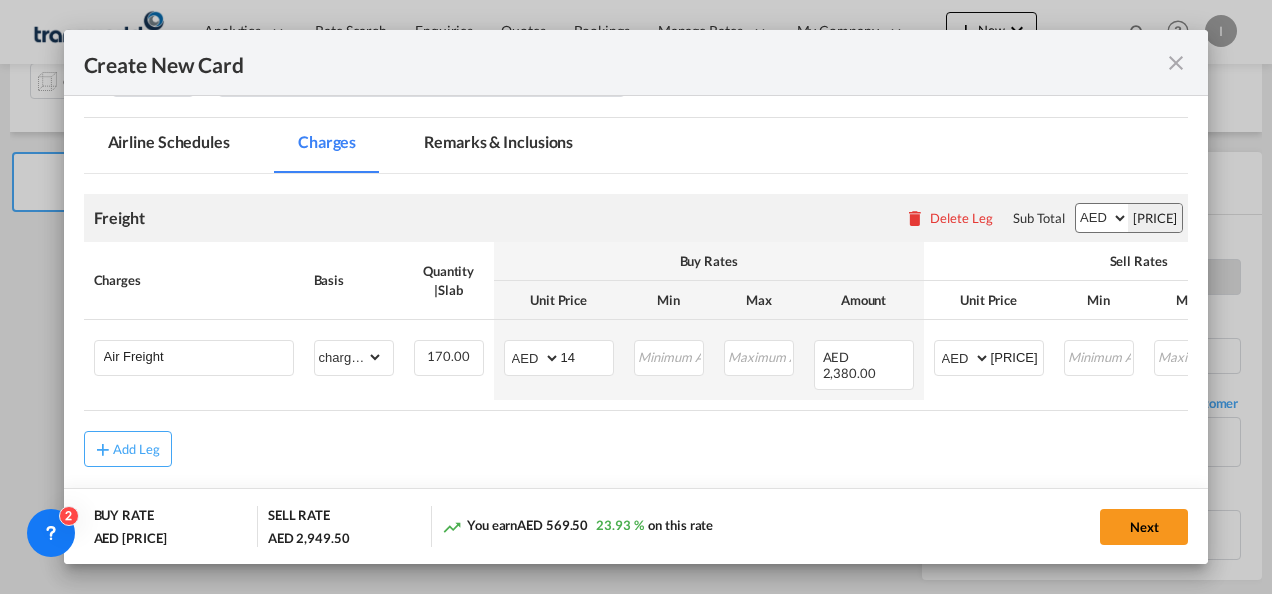 click on "Add Leg" at bounding box center (636, 449) 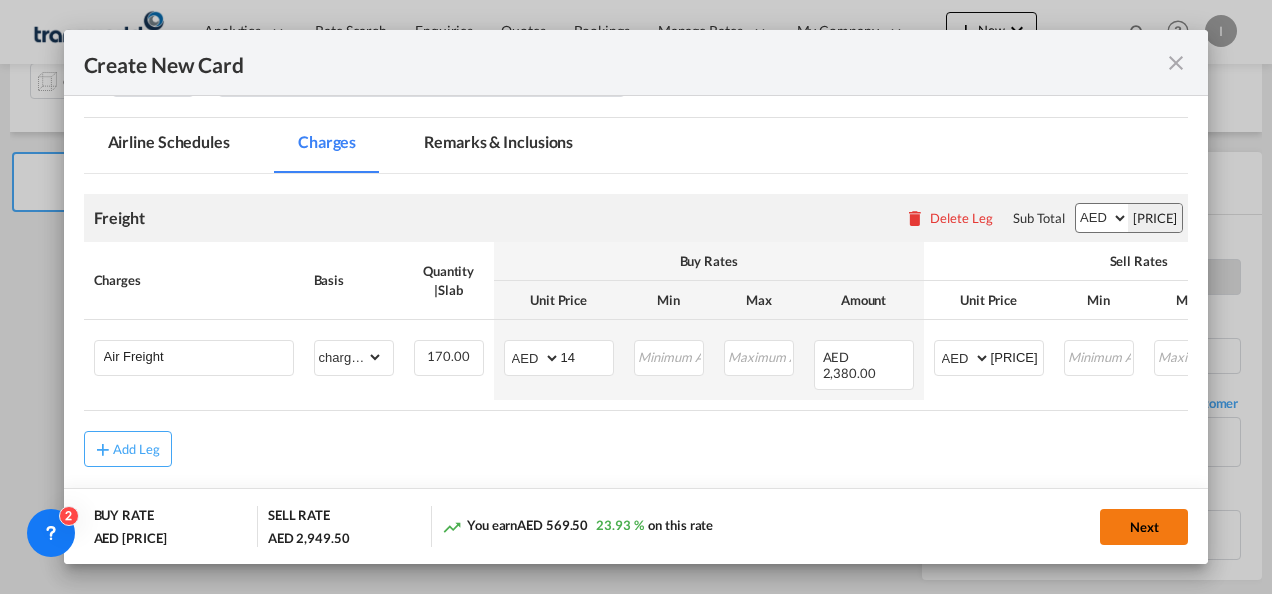 click on "Next" 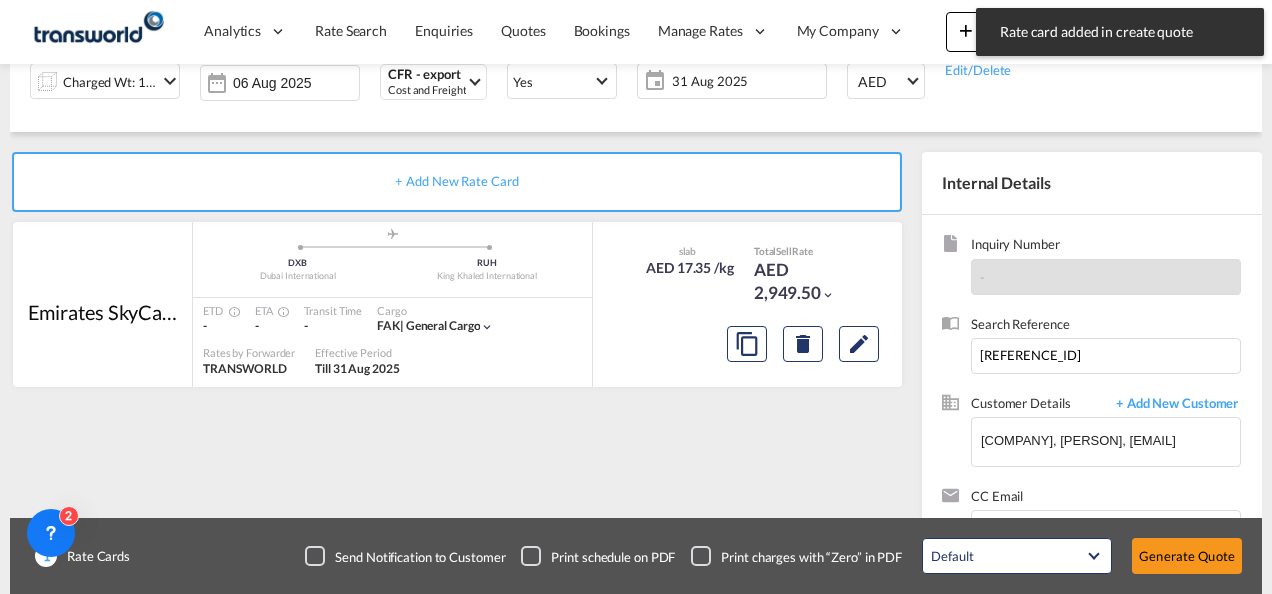 click on "Generate Quote" at bounding box center (1187, 556) 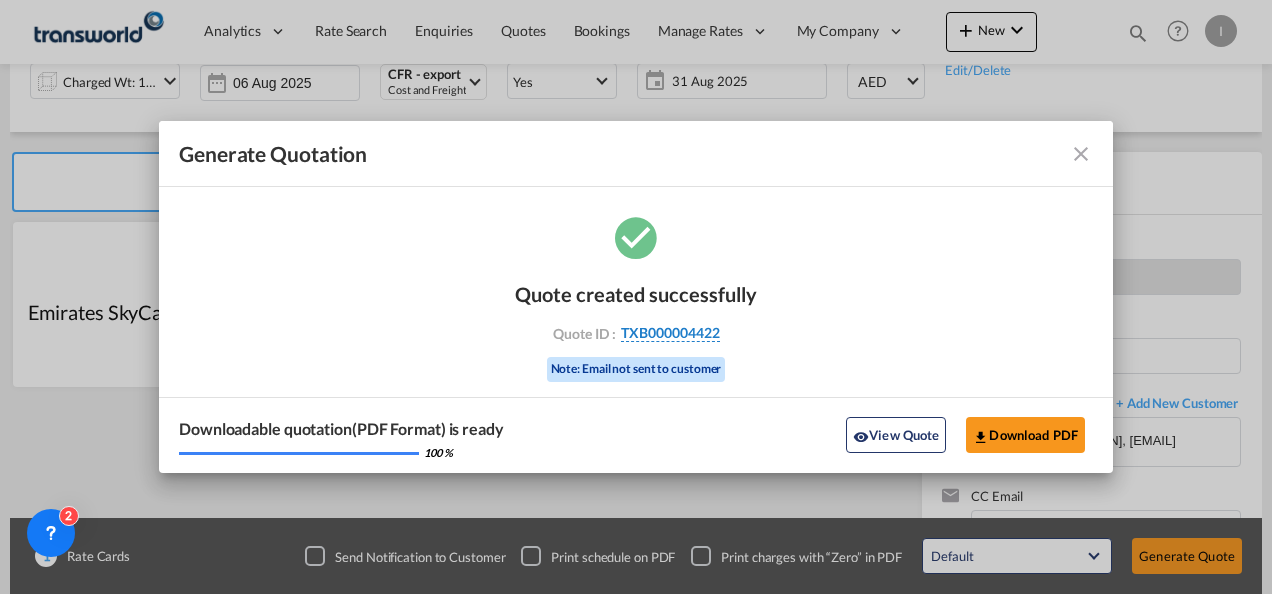 click on "TXB000004422" at bounding box center [670, 333] 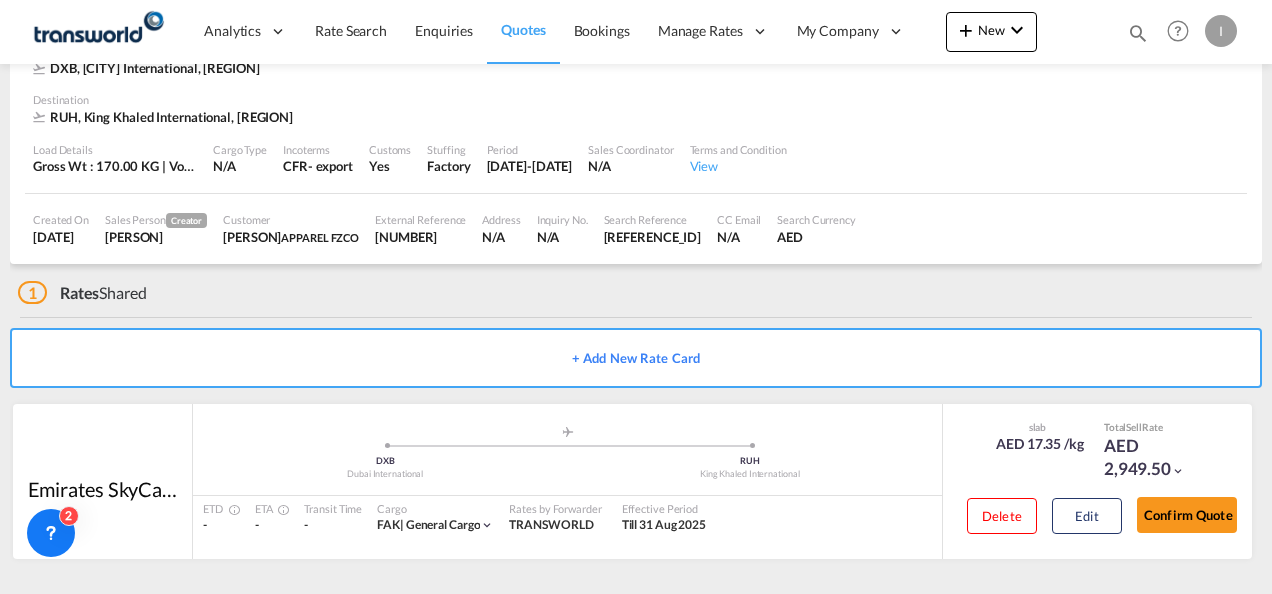 scroll, scrollTop: 0, scrollLeft: 0, axis: both 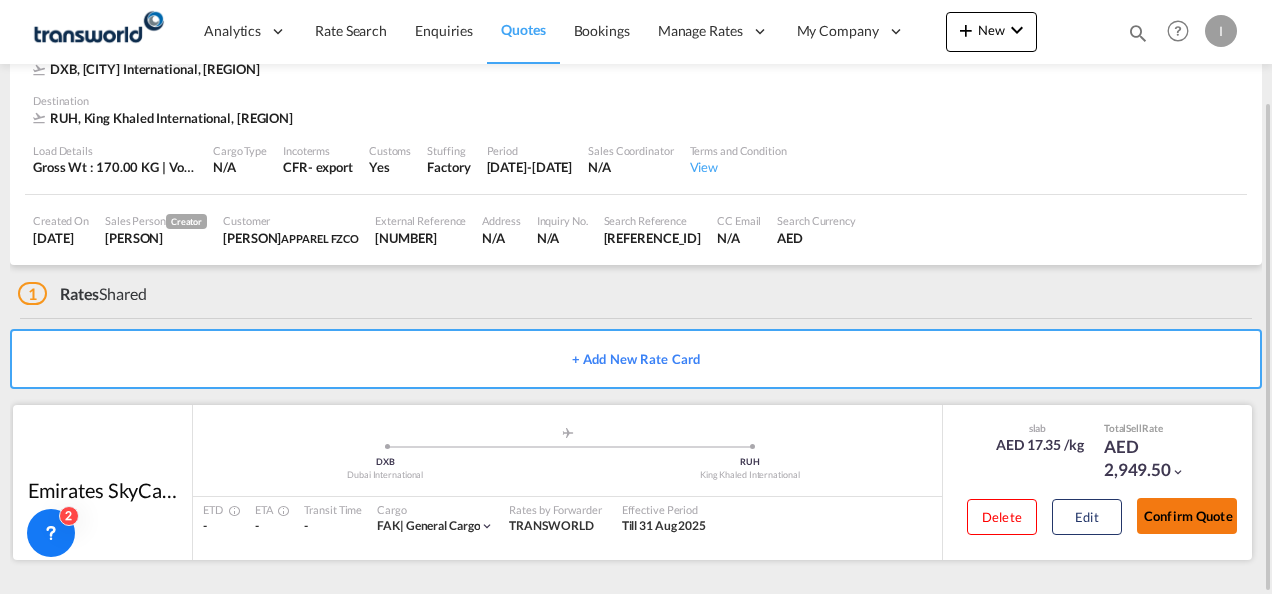 click on "Confirm Quote" at bounding box center (1187, 516) 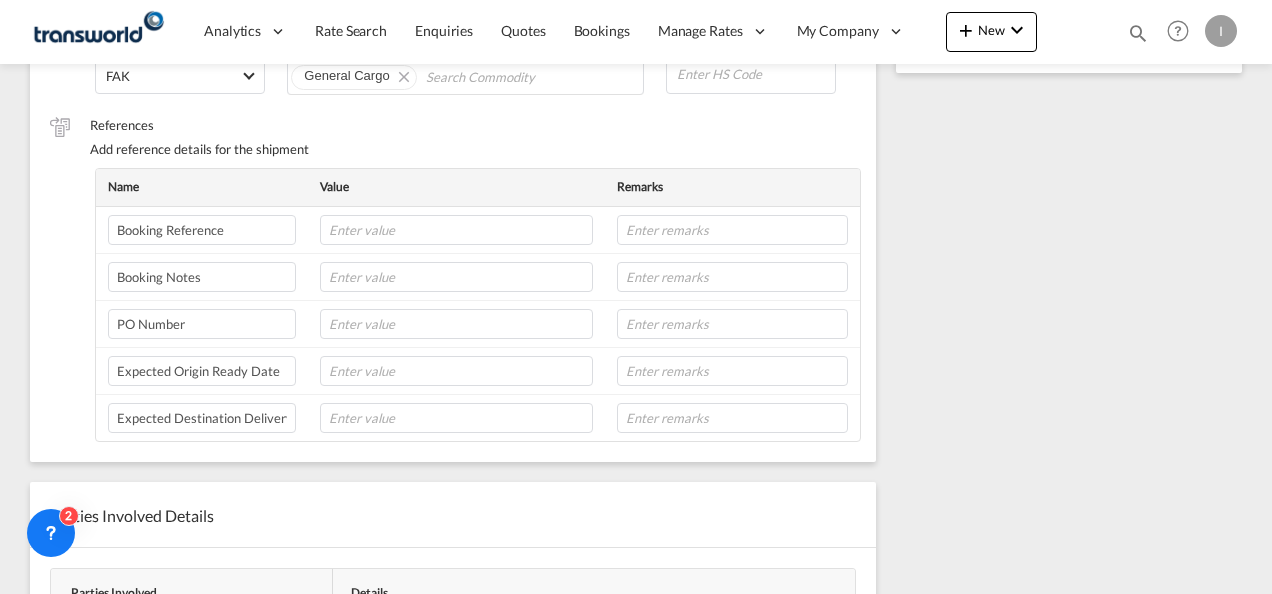 scroll, scrollTop: 142, scrollLeft: 0, axis: vertical 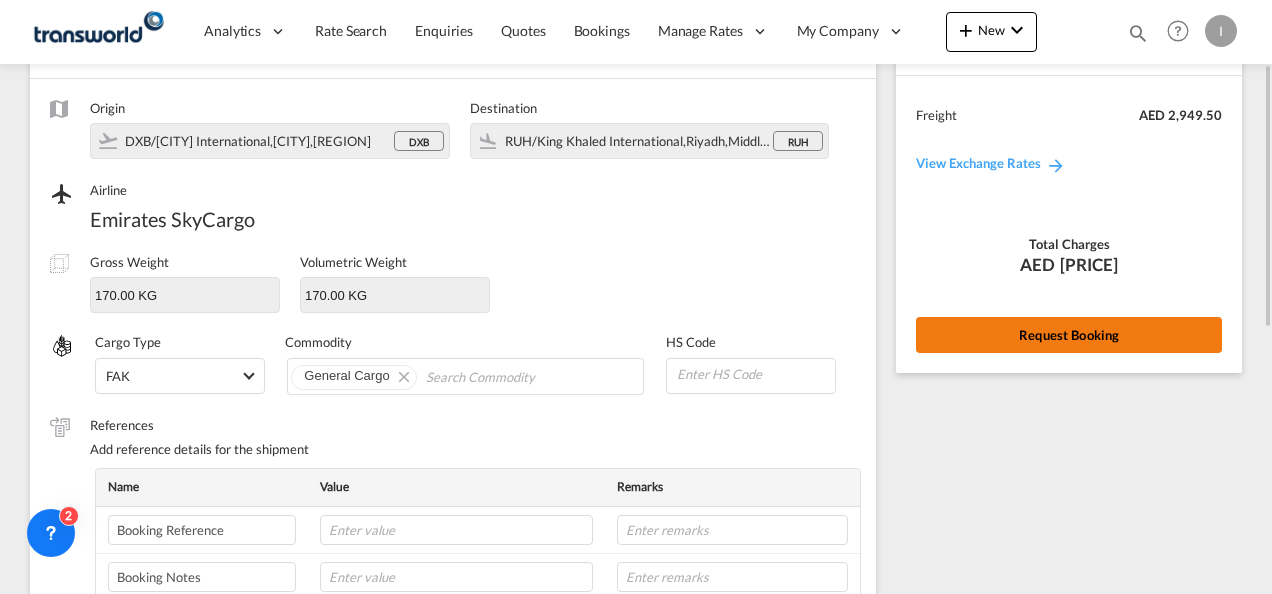 click on "Request Booking" at bounding box center [1069, 335] 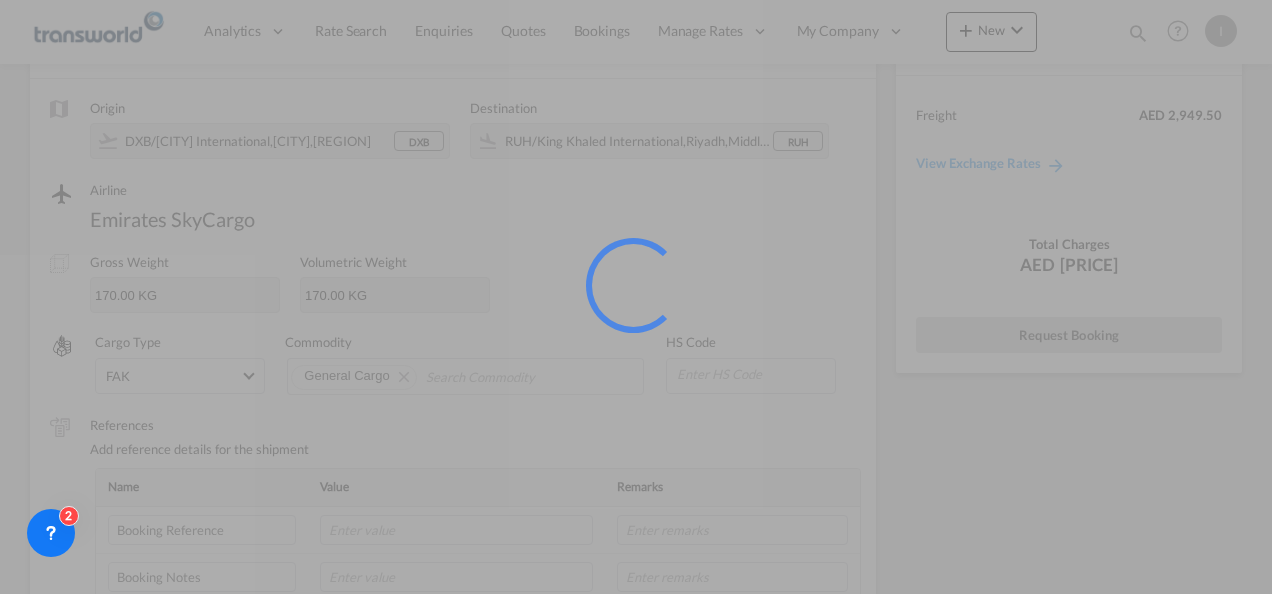 scroll, scrollTop: 0, scrollLeft: 0, axis: both 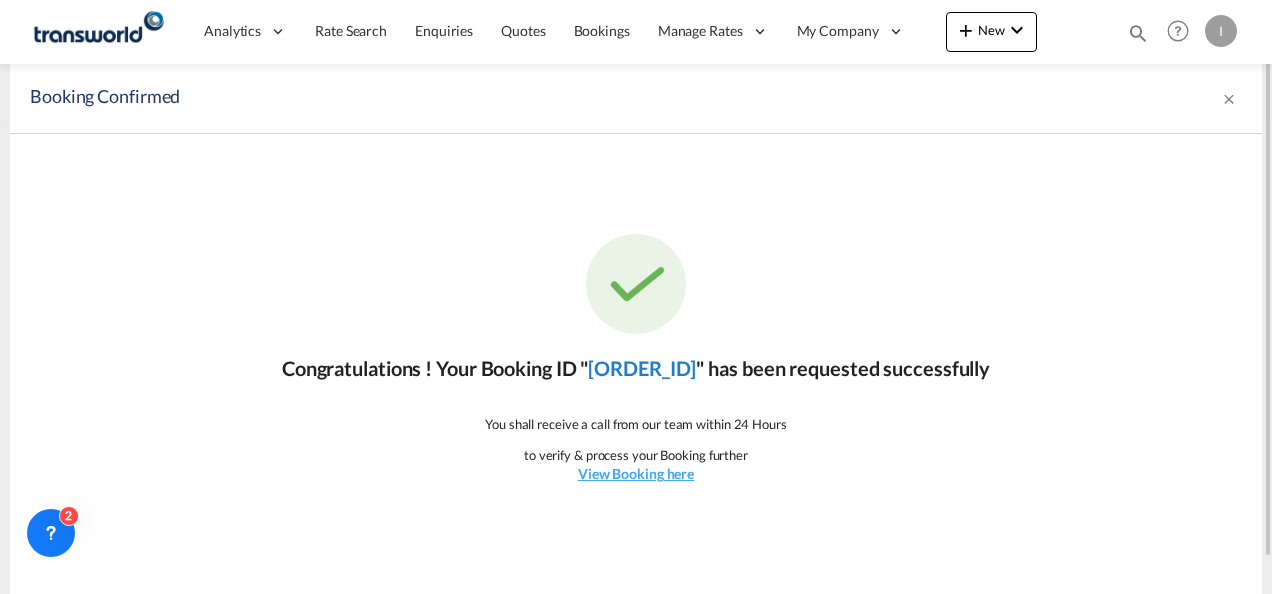 click on "[ORDER_ID]" 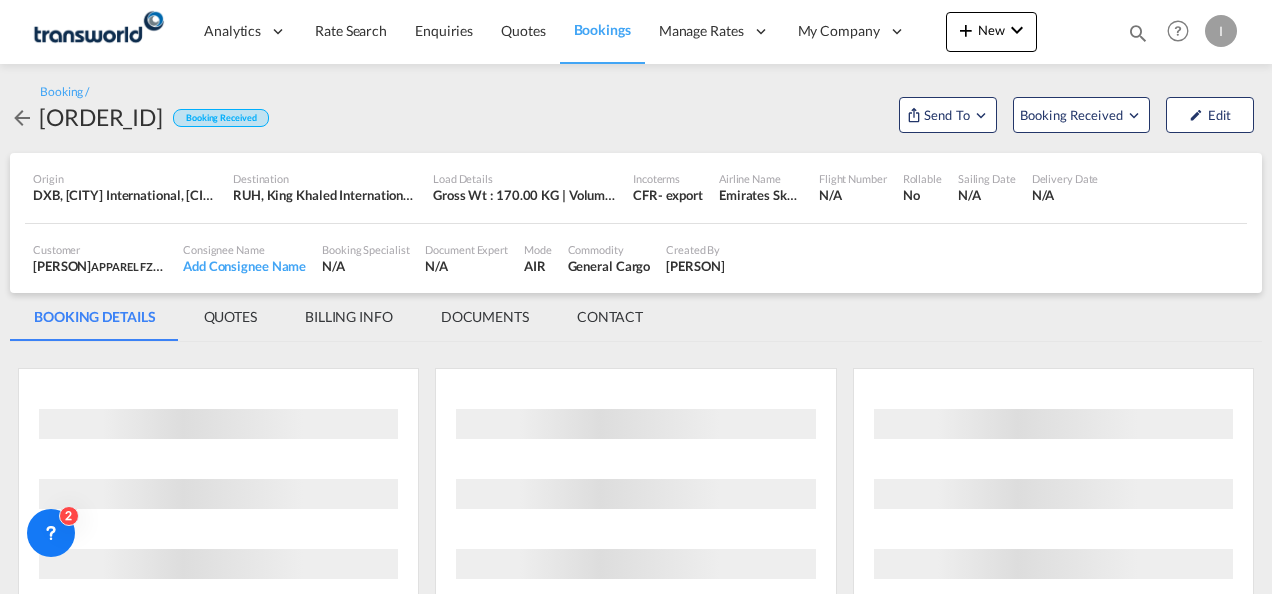 scroll, scrollTop: 0, scrollLeft: 0, axis: both 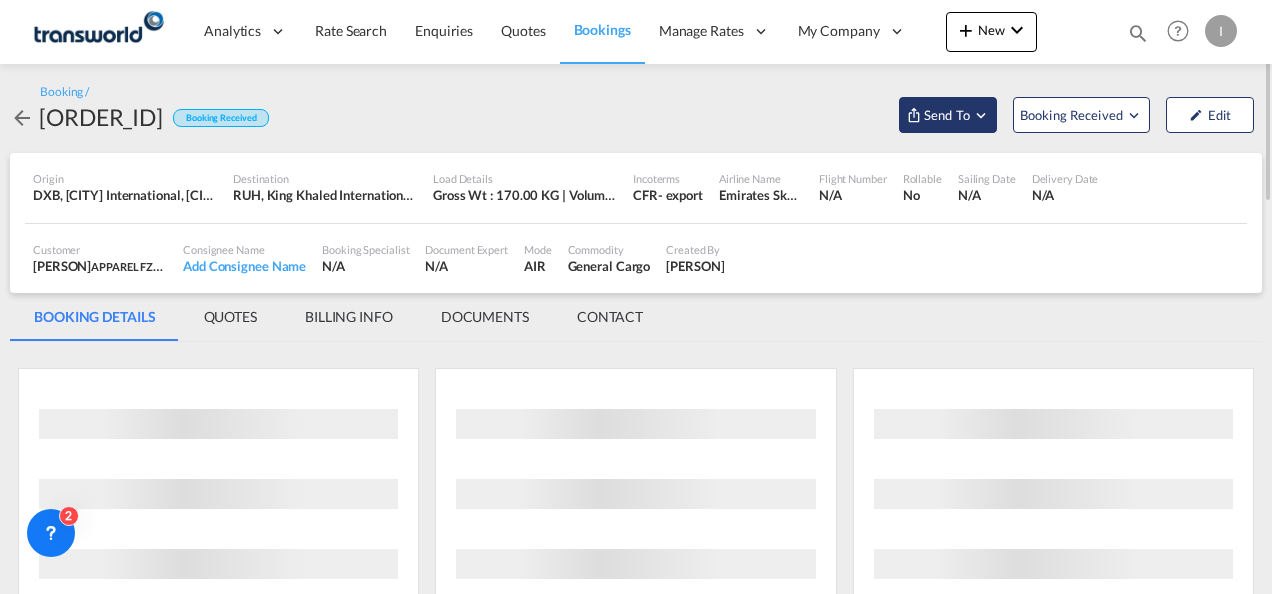 click on "Send To" at bounding box center (947, 115) 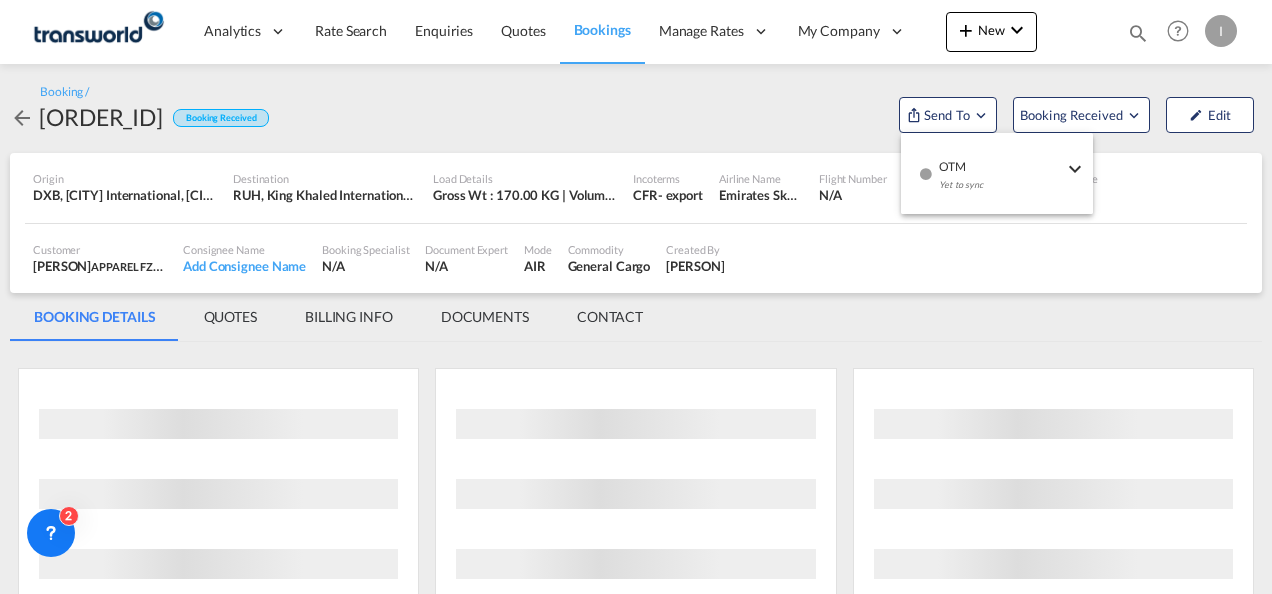 click on "OTM" at bounding box center [1001, 160] 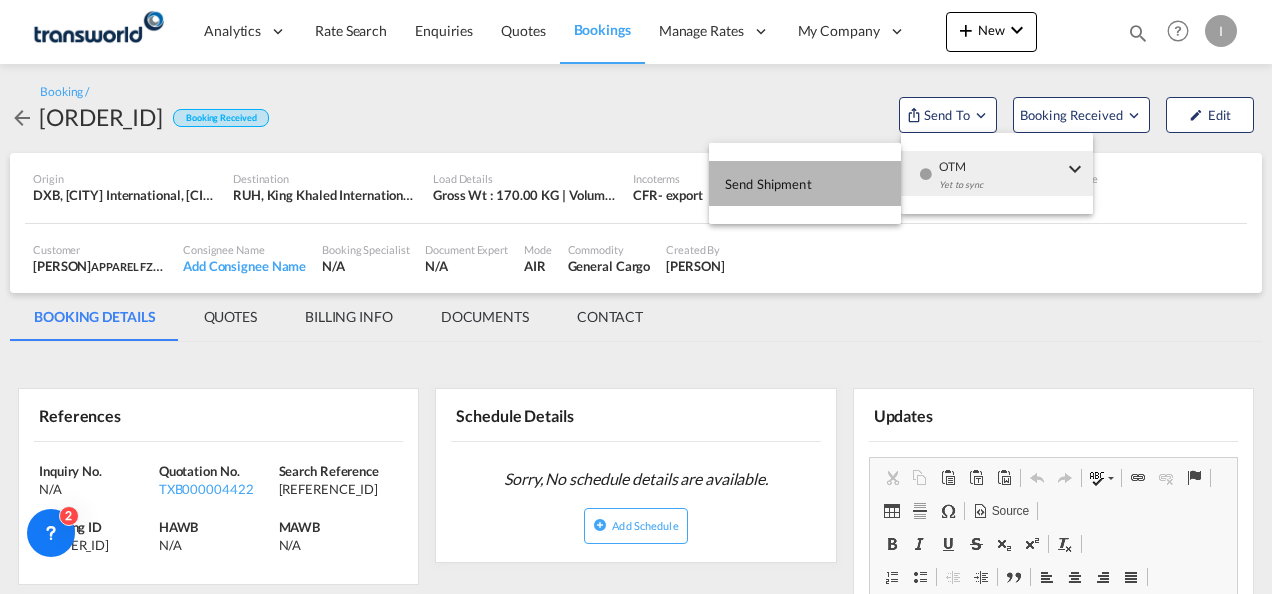 click on "Send Shipment" at bounding box center (805, 183) 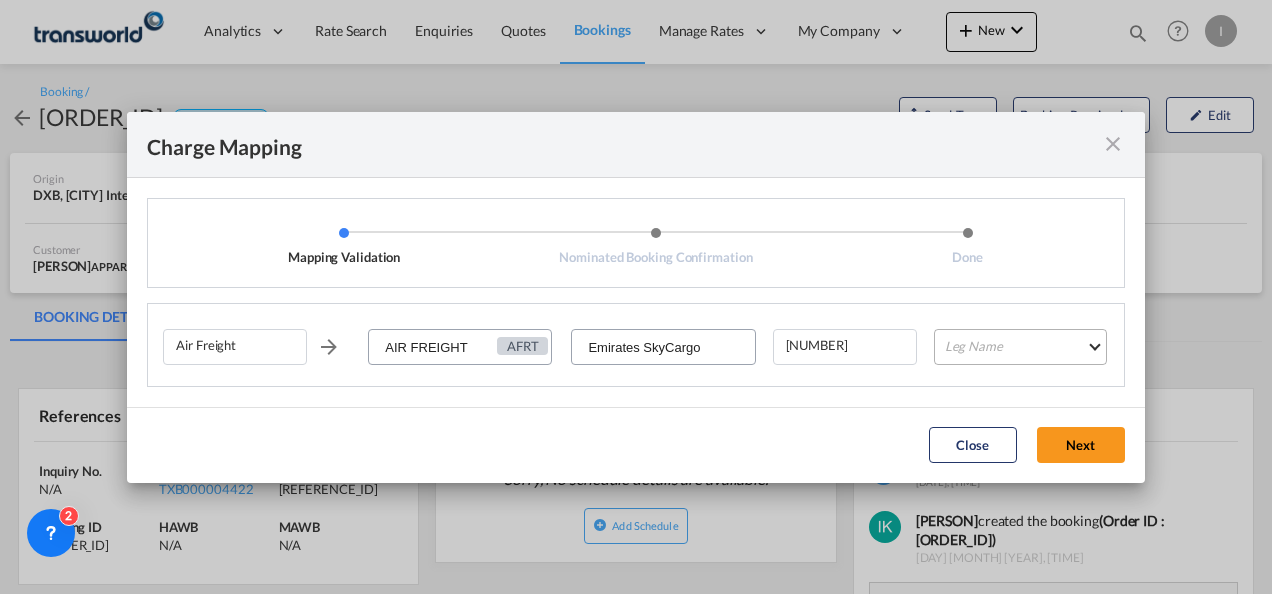click on "Leg Name HANDLING ORIGIN HANDLING DESTINATION OTHERS TL PICK UP CUSTOMS ORIGIN AIR CUSTOMS DESTINATION TL DELIVERY" at bounding box center [1020, 347] 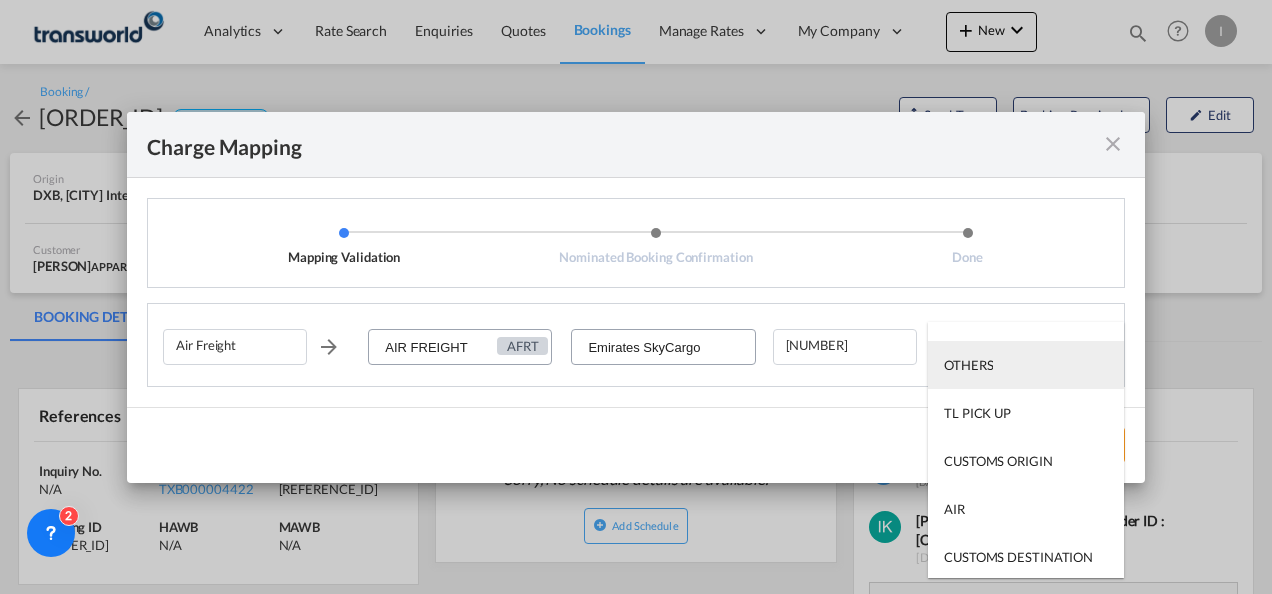 scroll, scrollTop: 128, scrollLeft: 0, axis: vertical 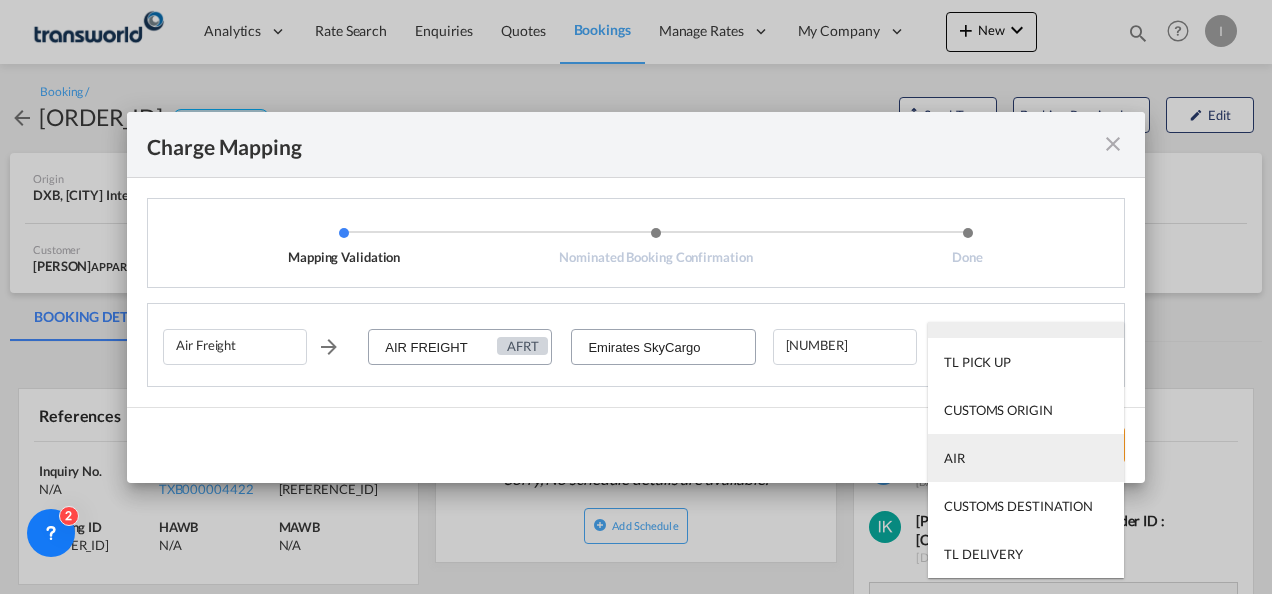 click on "AIR" at bounding box center (1026, 458) 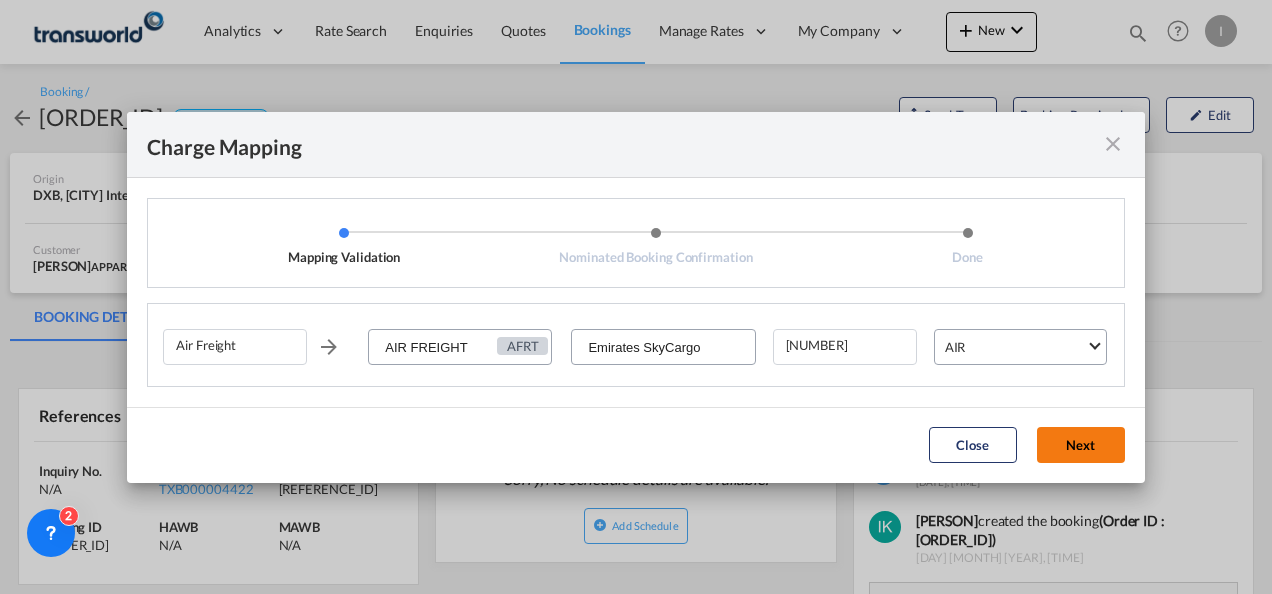 click on "Next" 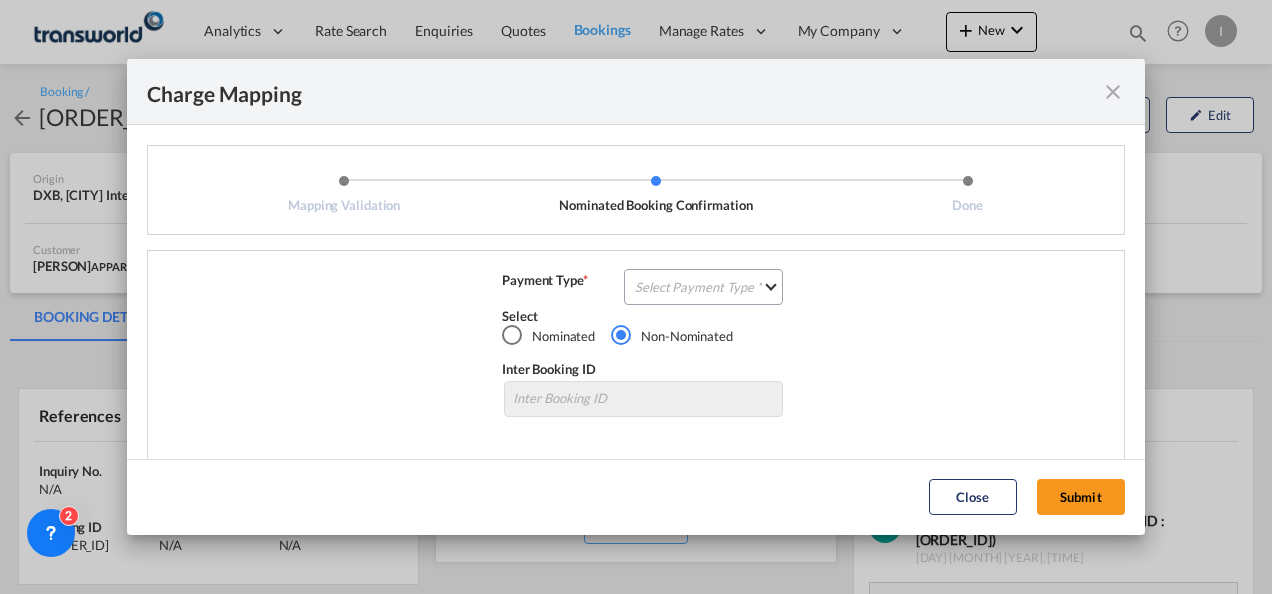 click on "Select" at bounding box center [643, 316] 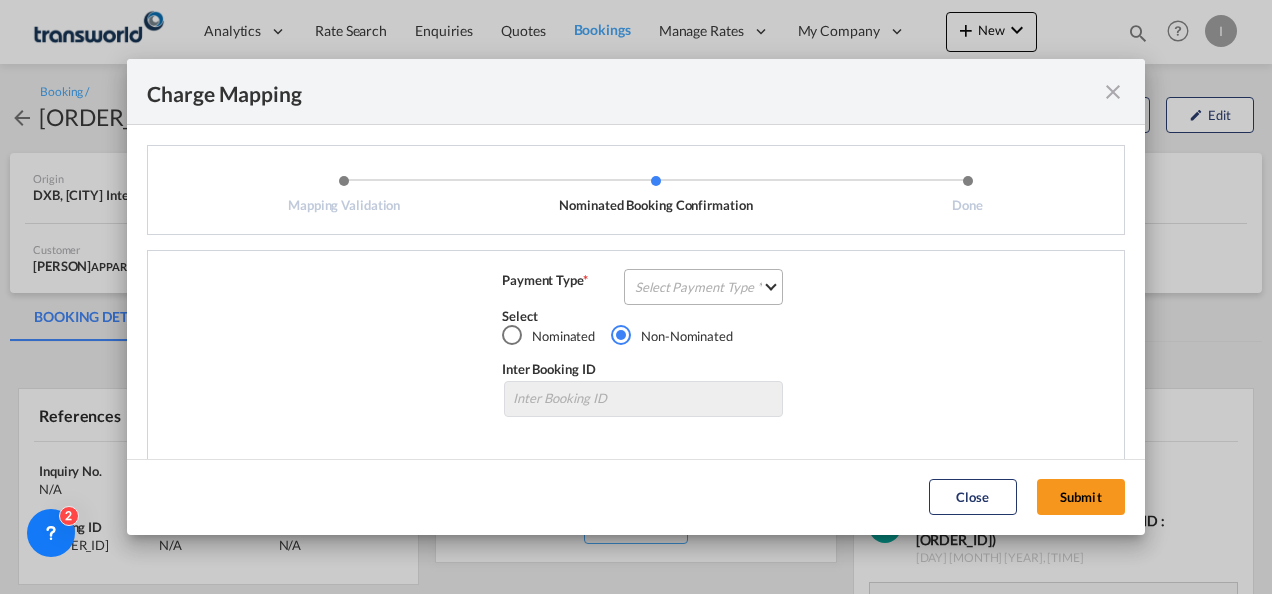 click on "Select Payment Type
COLLECT
PREPAID" 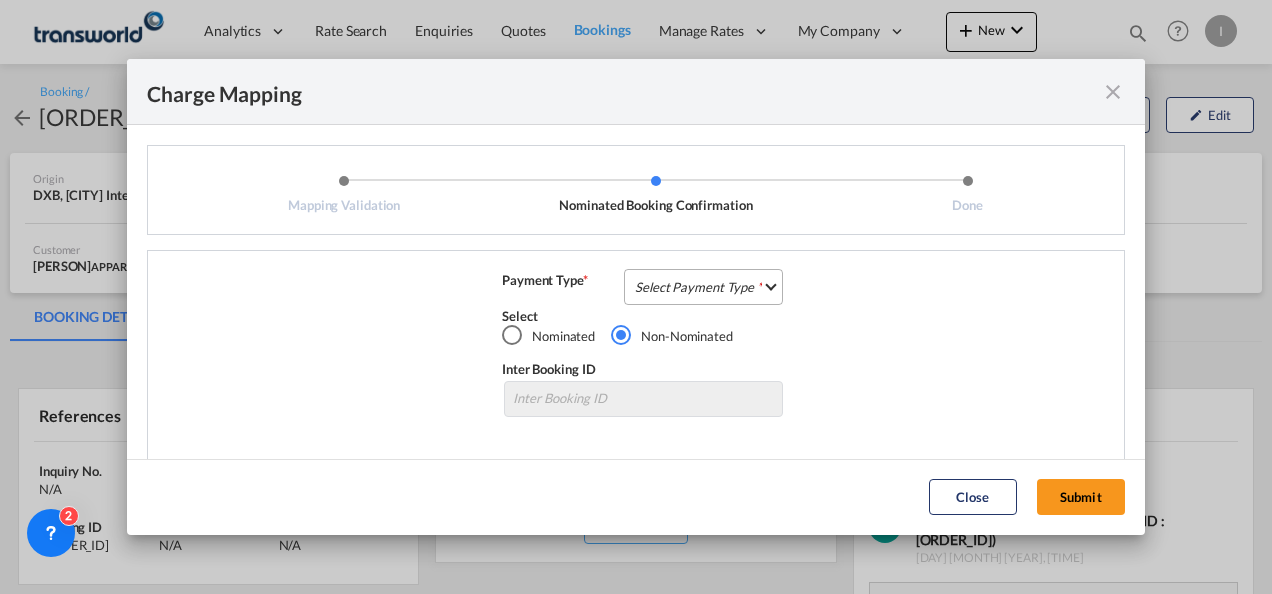 click on "COLLECT" at bounding box center [0, 0] 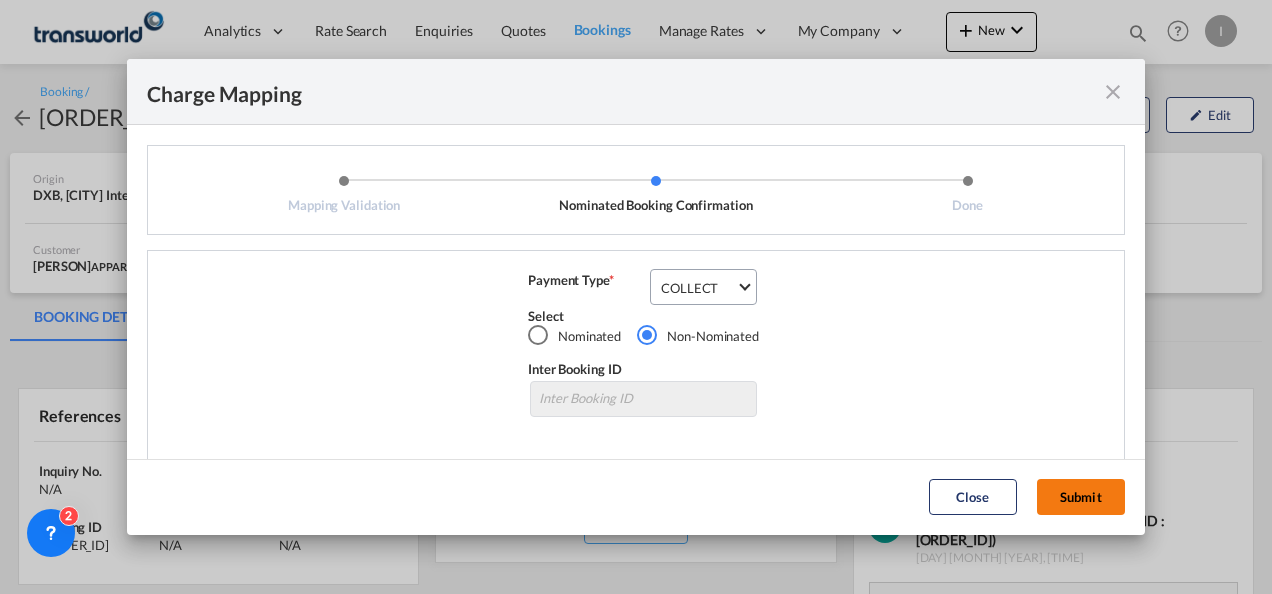 click on "Submit" 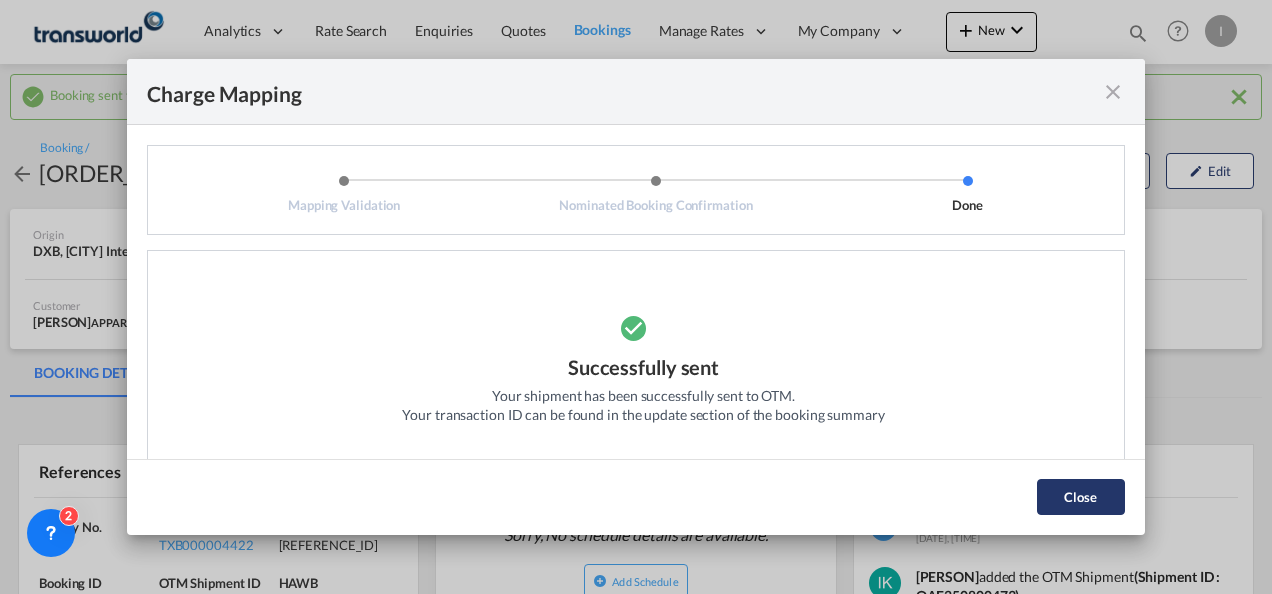 click on "Close" 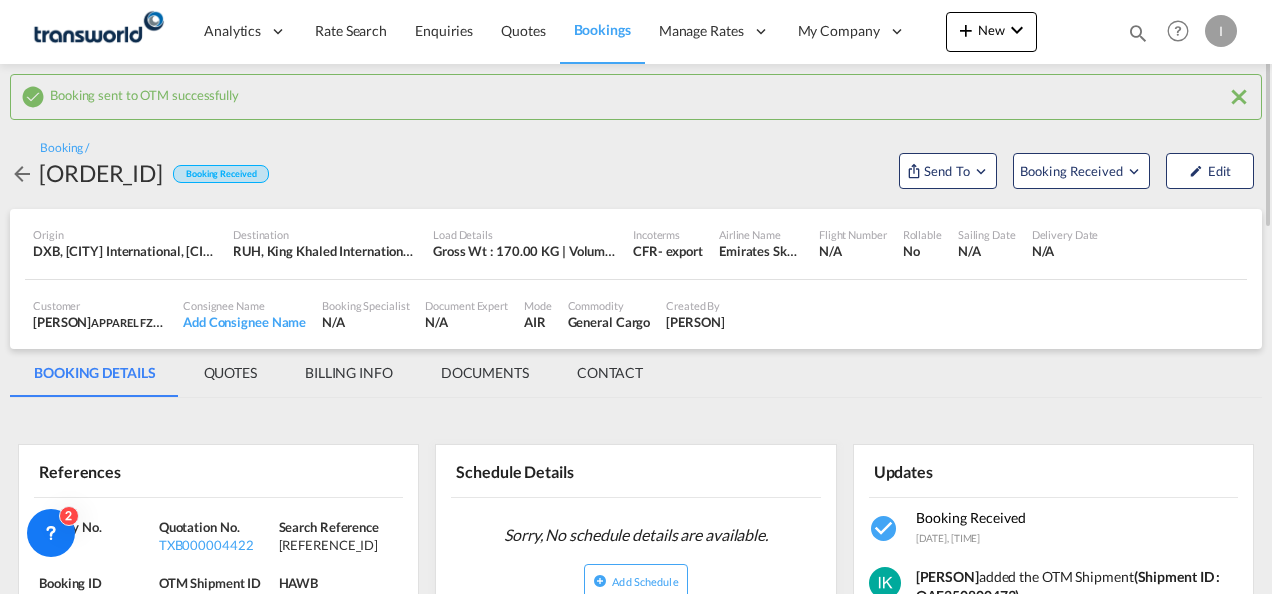 scroll, scrollTop: 100, scrollLeft: 0, axis: vertical 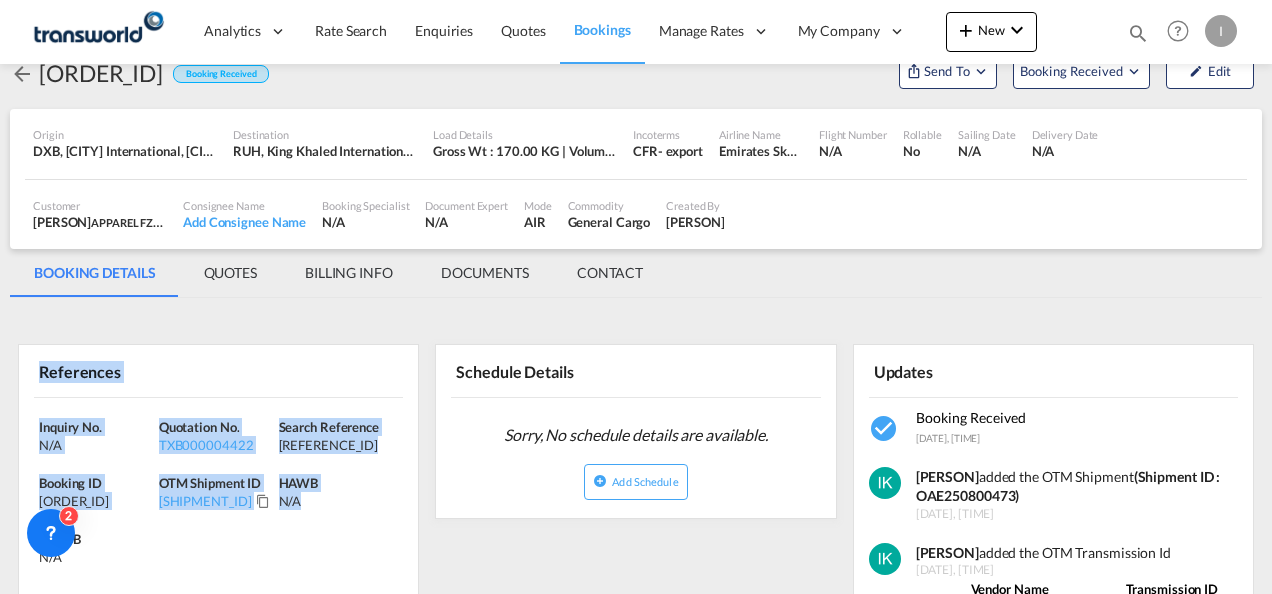 drag, startPoint x: 340, startPoint y: 503, endPoint x: -4, endPoint y: 376, distance: 366.6947 